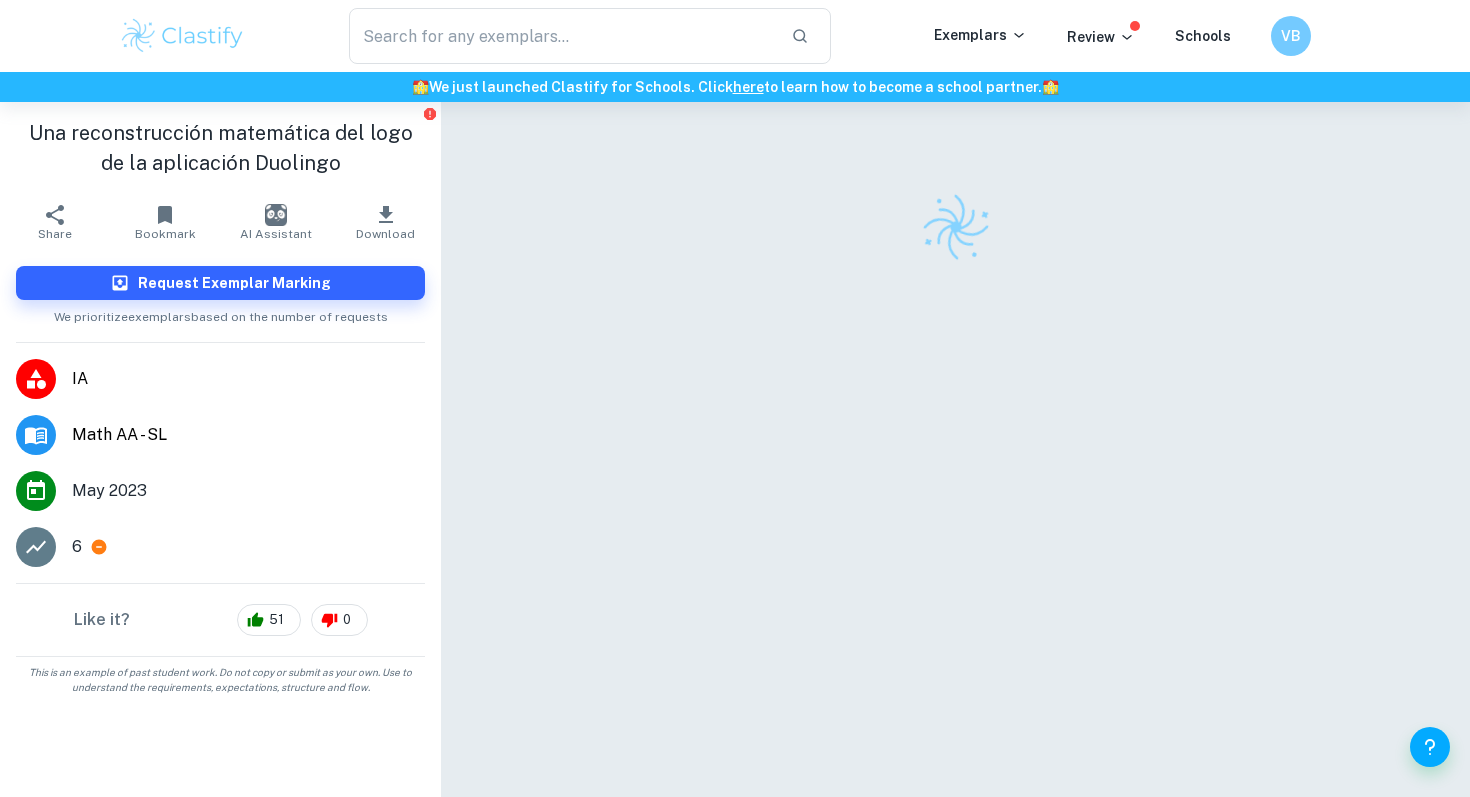 scroll, scrollTop: 2, scrollLeft: 0, axis: vertical 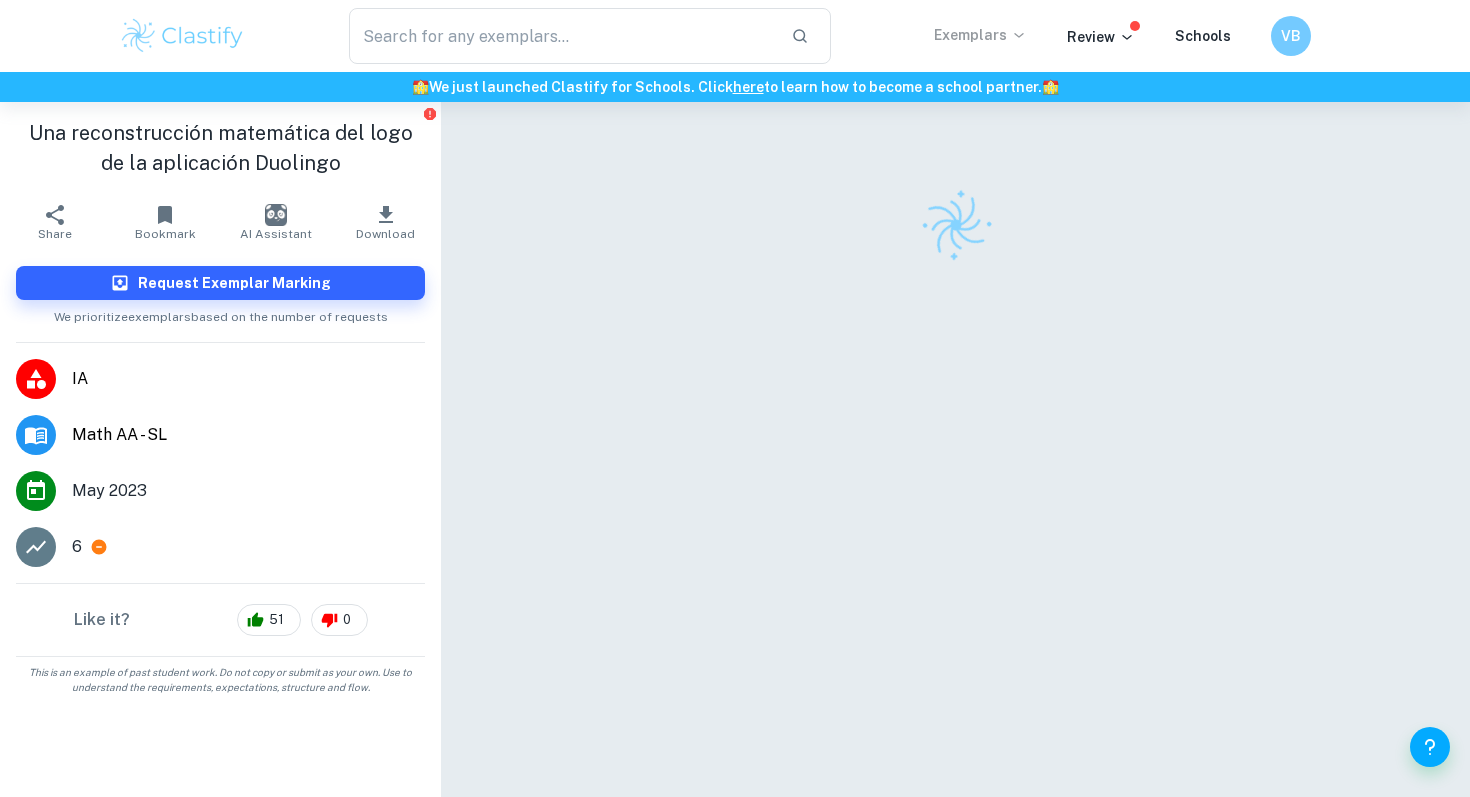 click on "Exemplars" at bounding box center (980, 35) 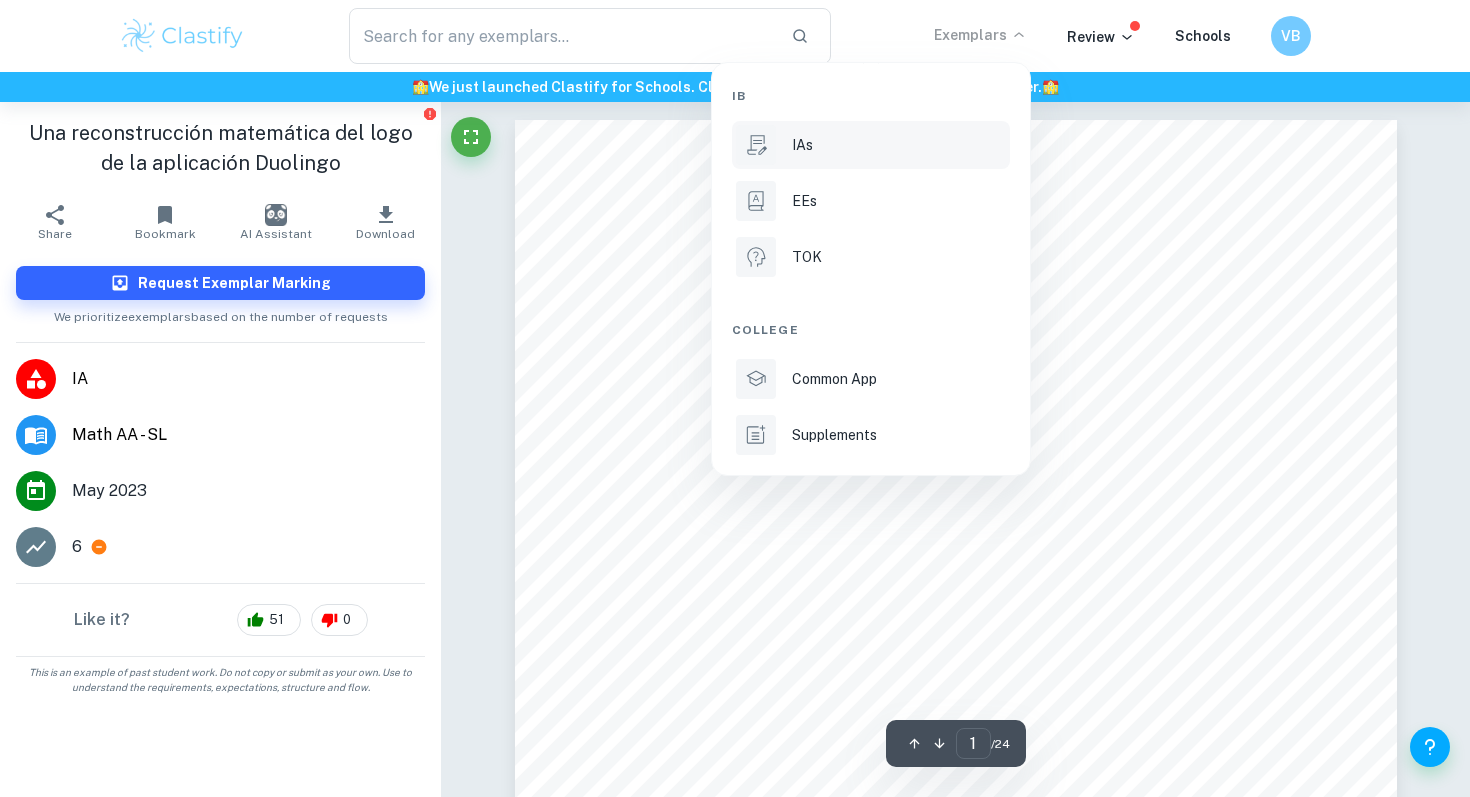 click on "IAs" at bounding box center (899, 145) 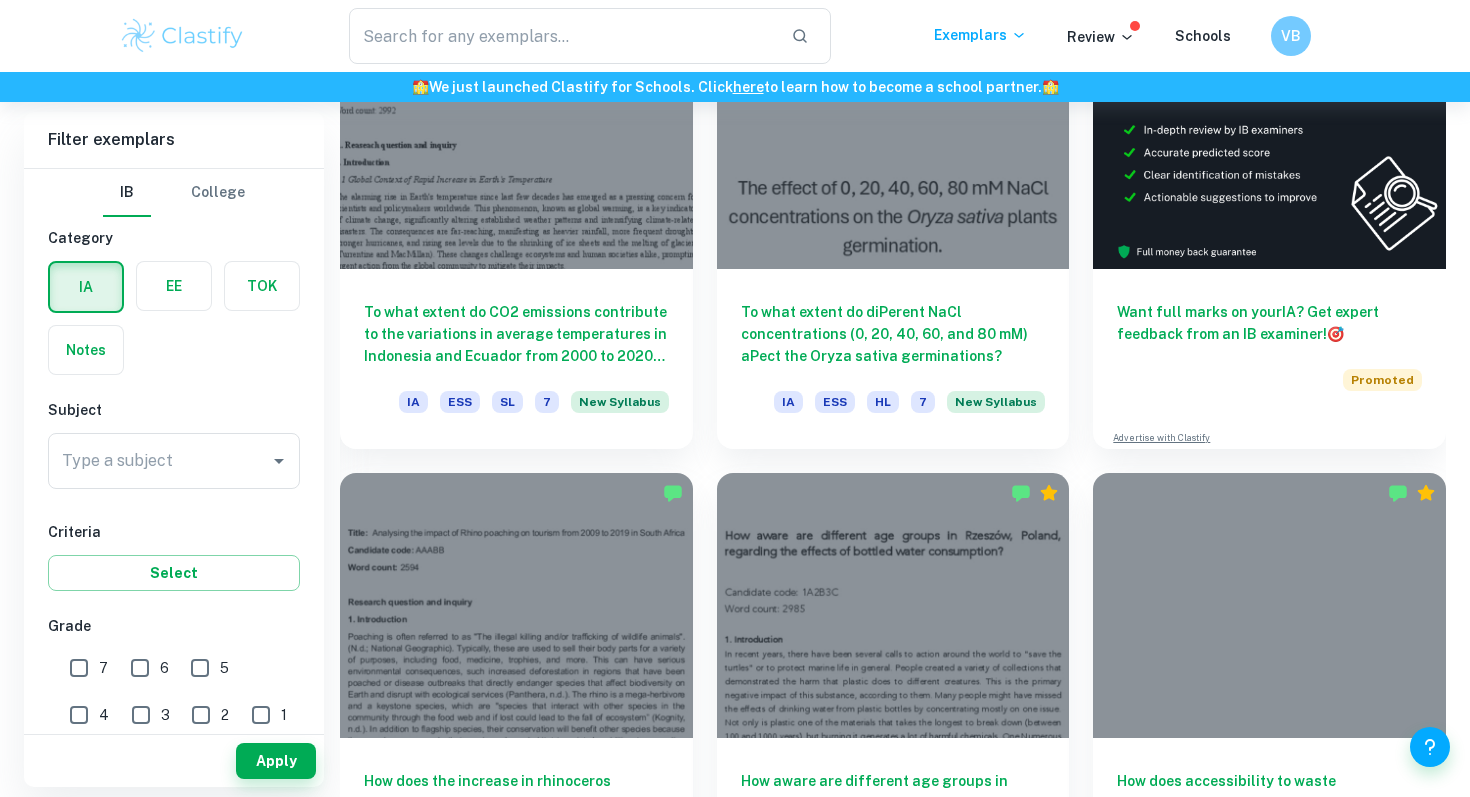 scroll, scrollTop: 675, scrollLeft: 0, axis: vertical 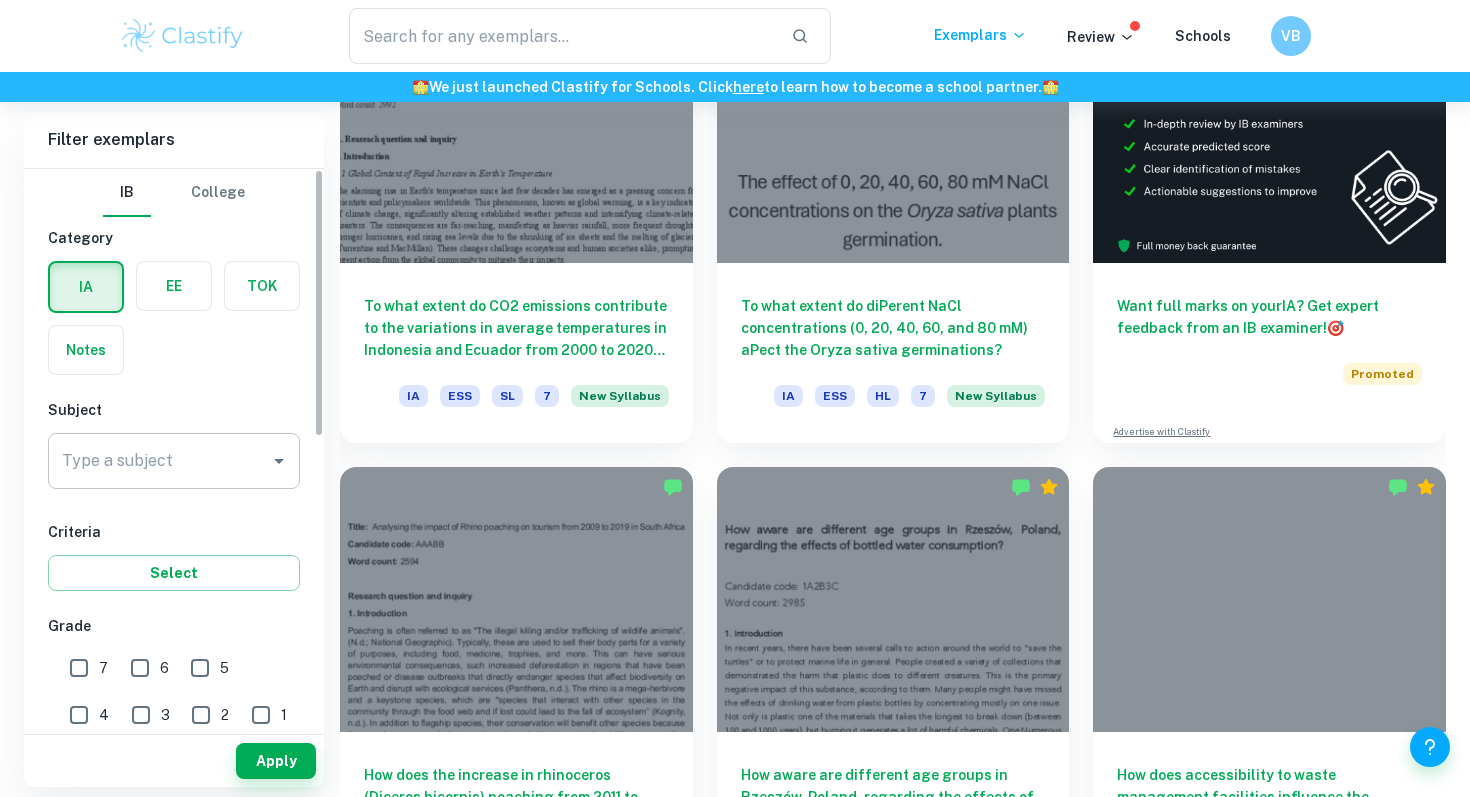 click on "Type a subject" at bounding box center [159, 461] 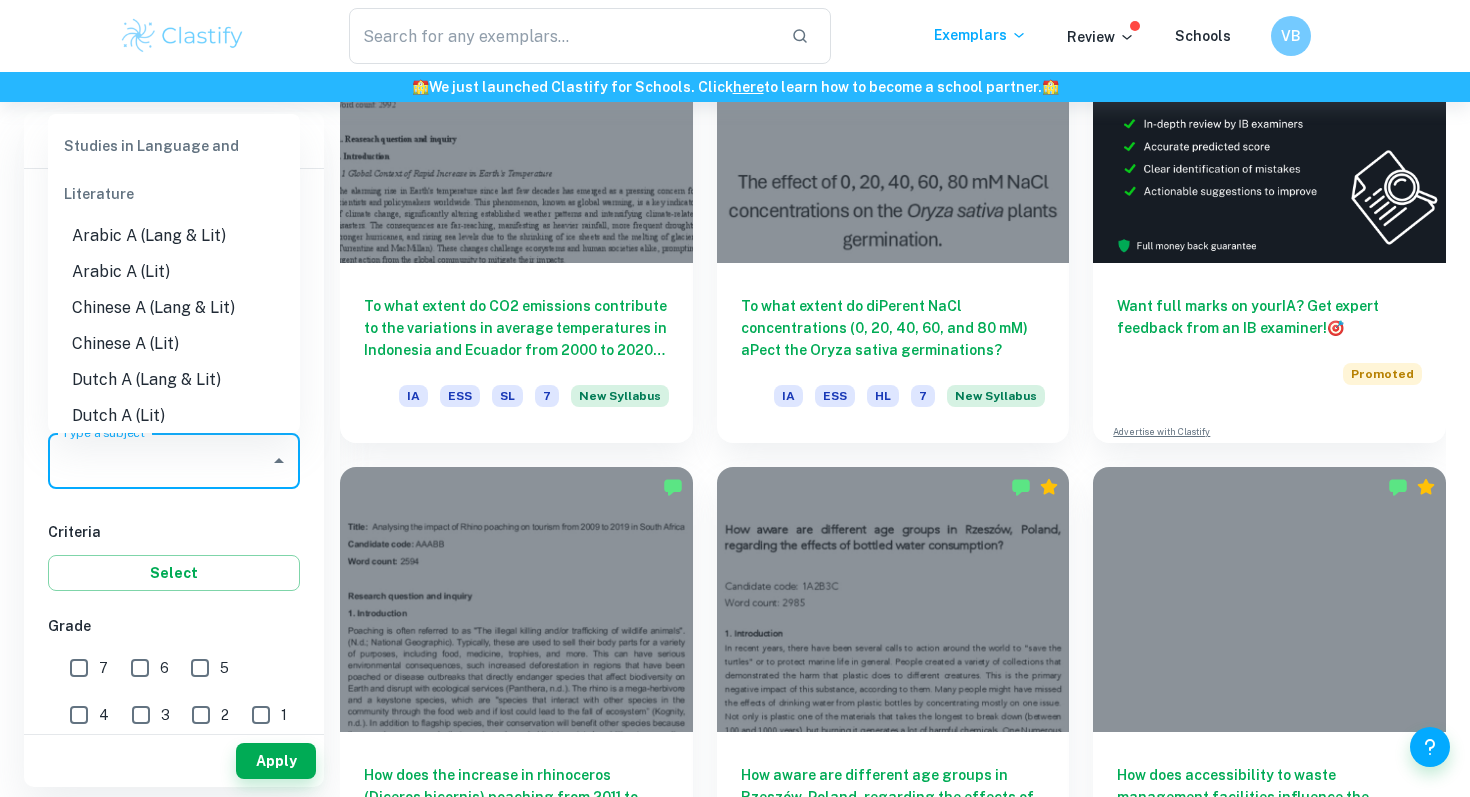 type on "f" 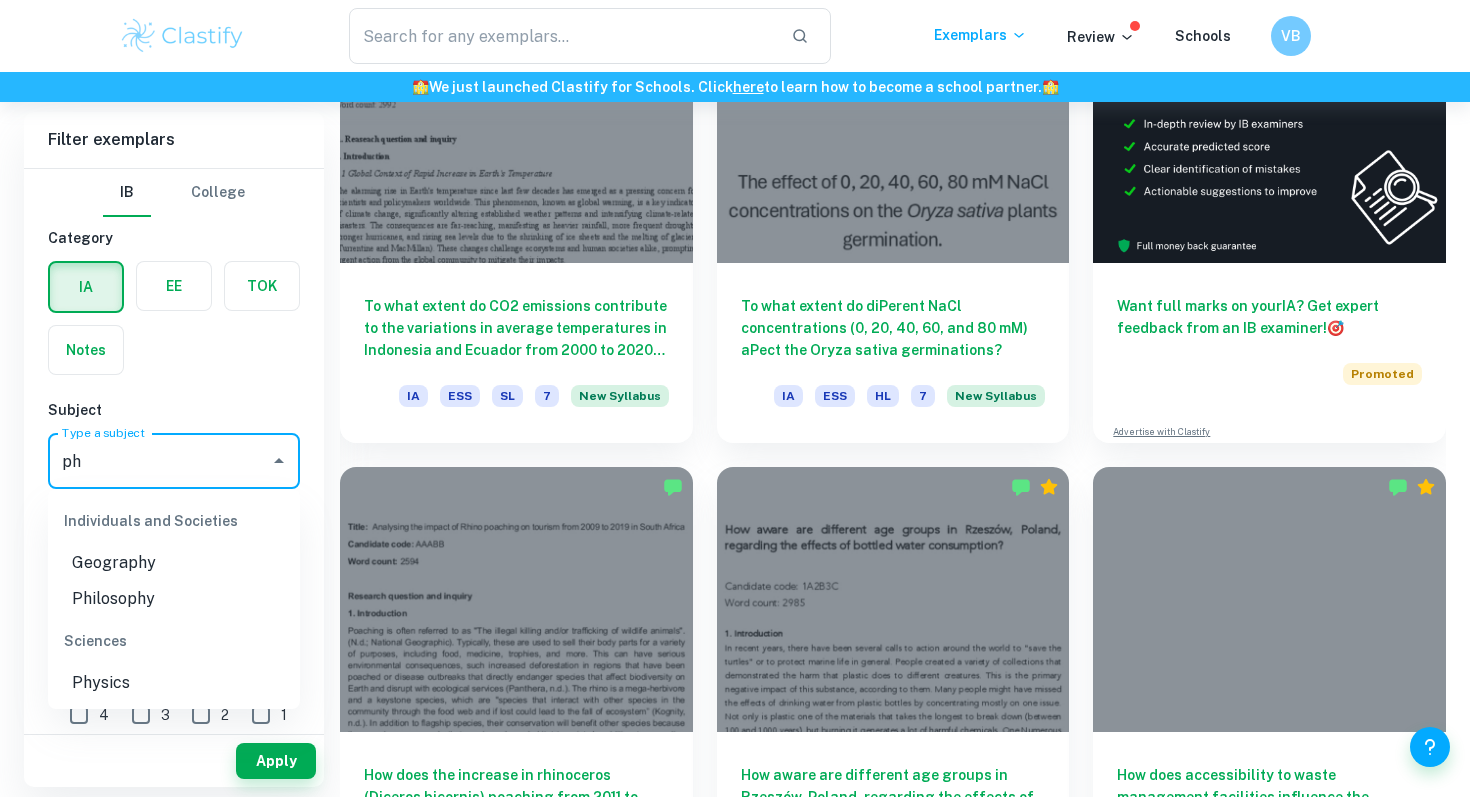 click on "Physics" at bounding box center (174, 683) 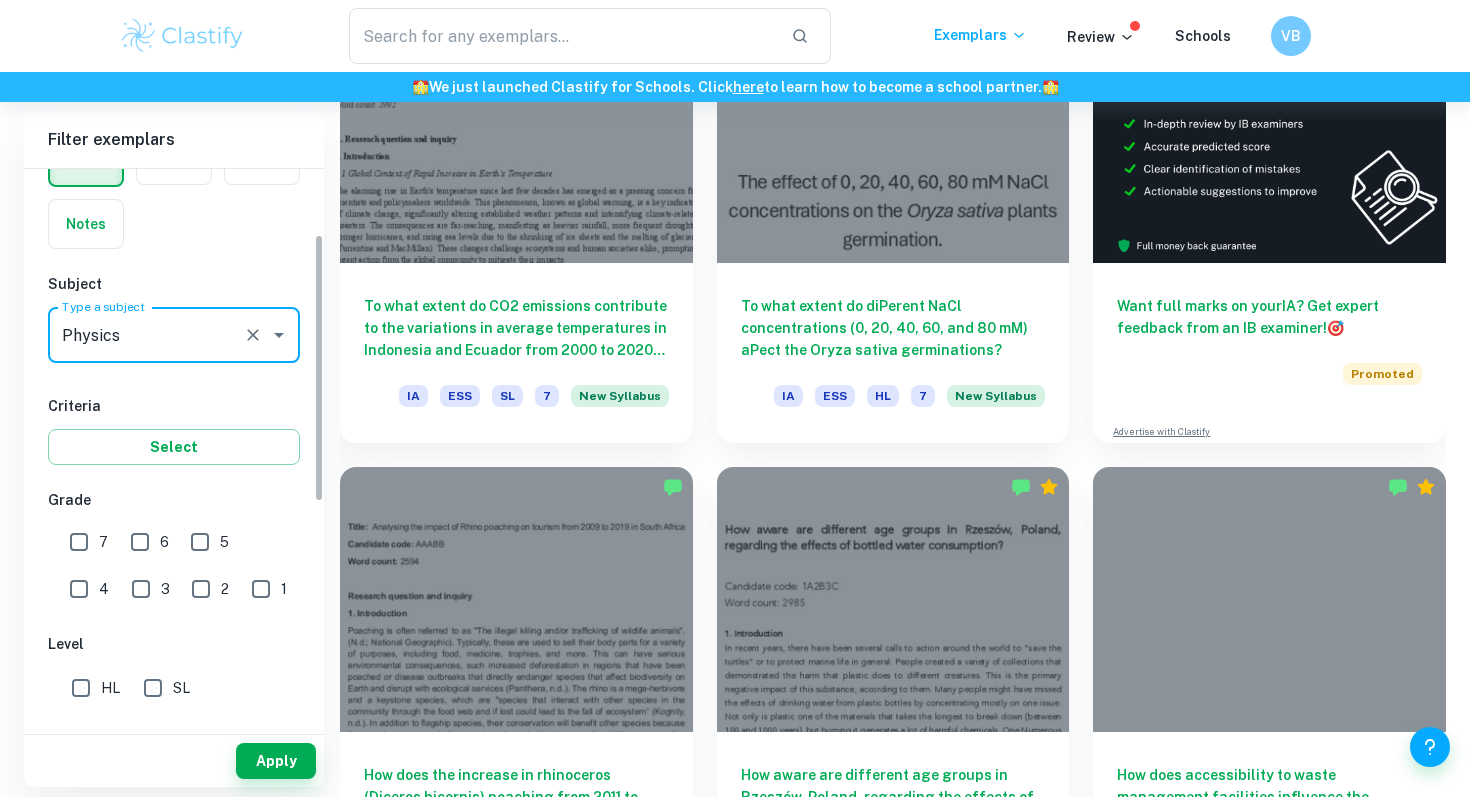 scroll, scrollTop: 135, scrollLeft: 0, axis: vertical 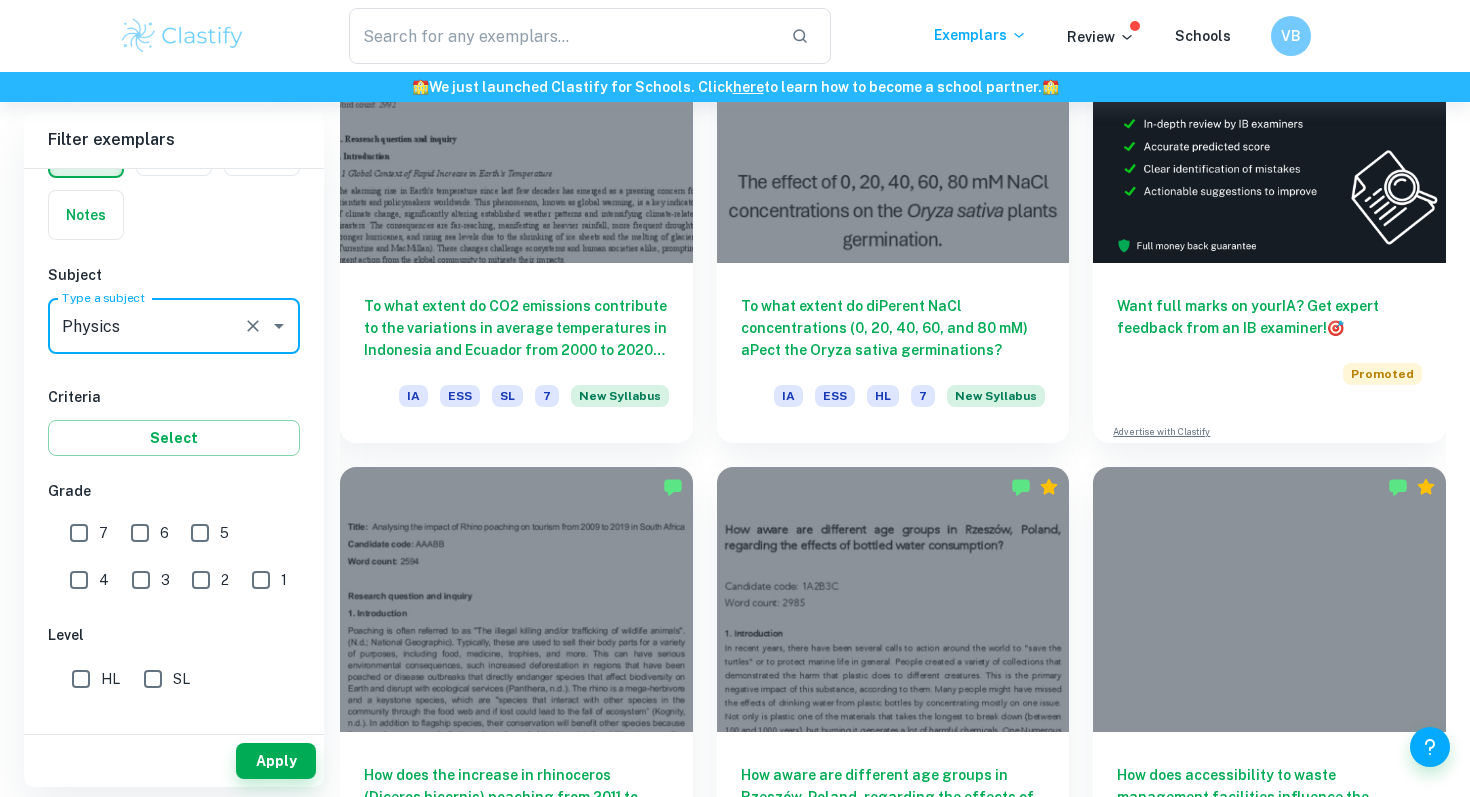 type on "Physics" 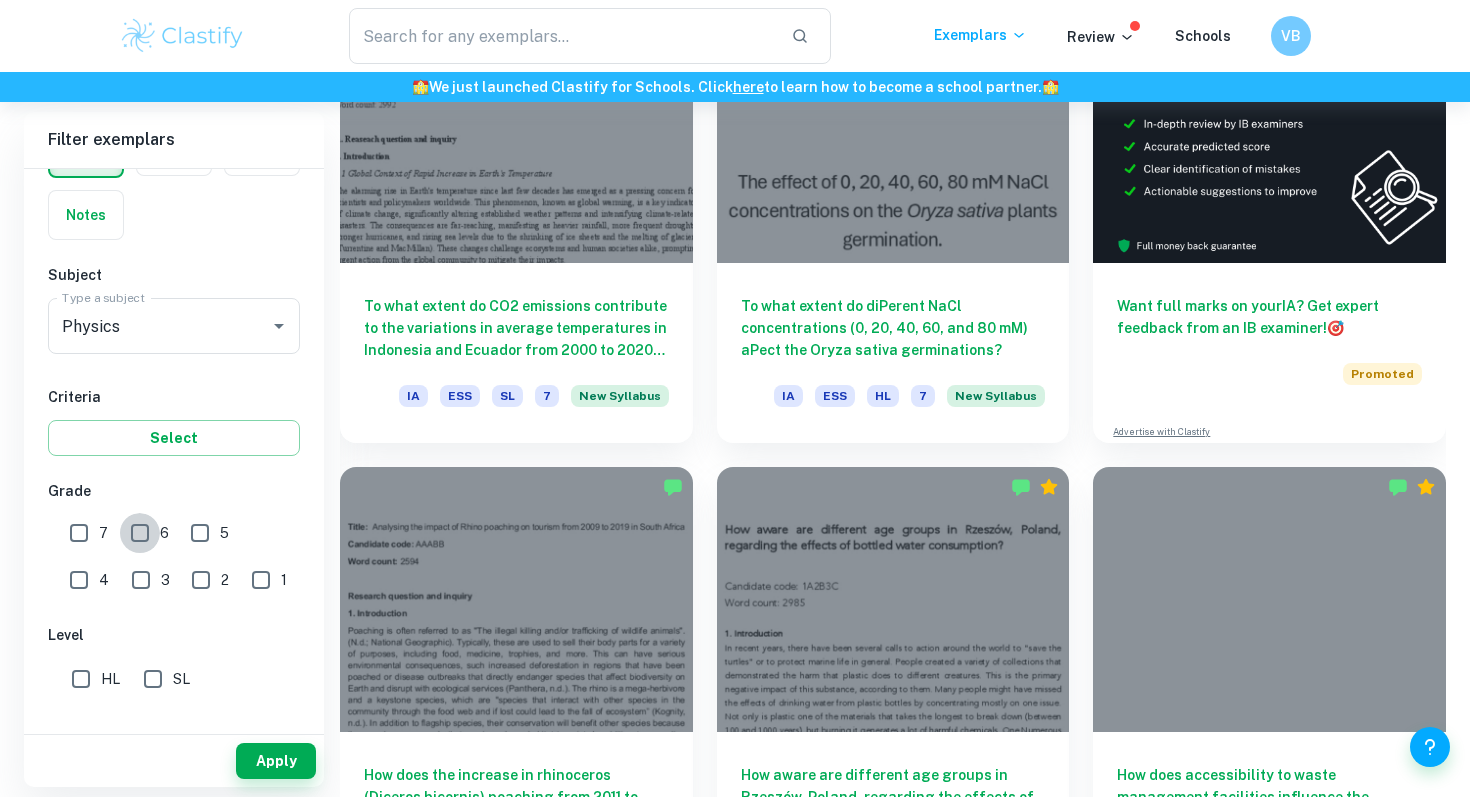 click on "6" at bounding box center [140, 533] 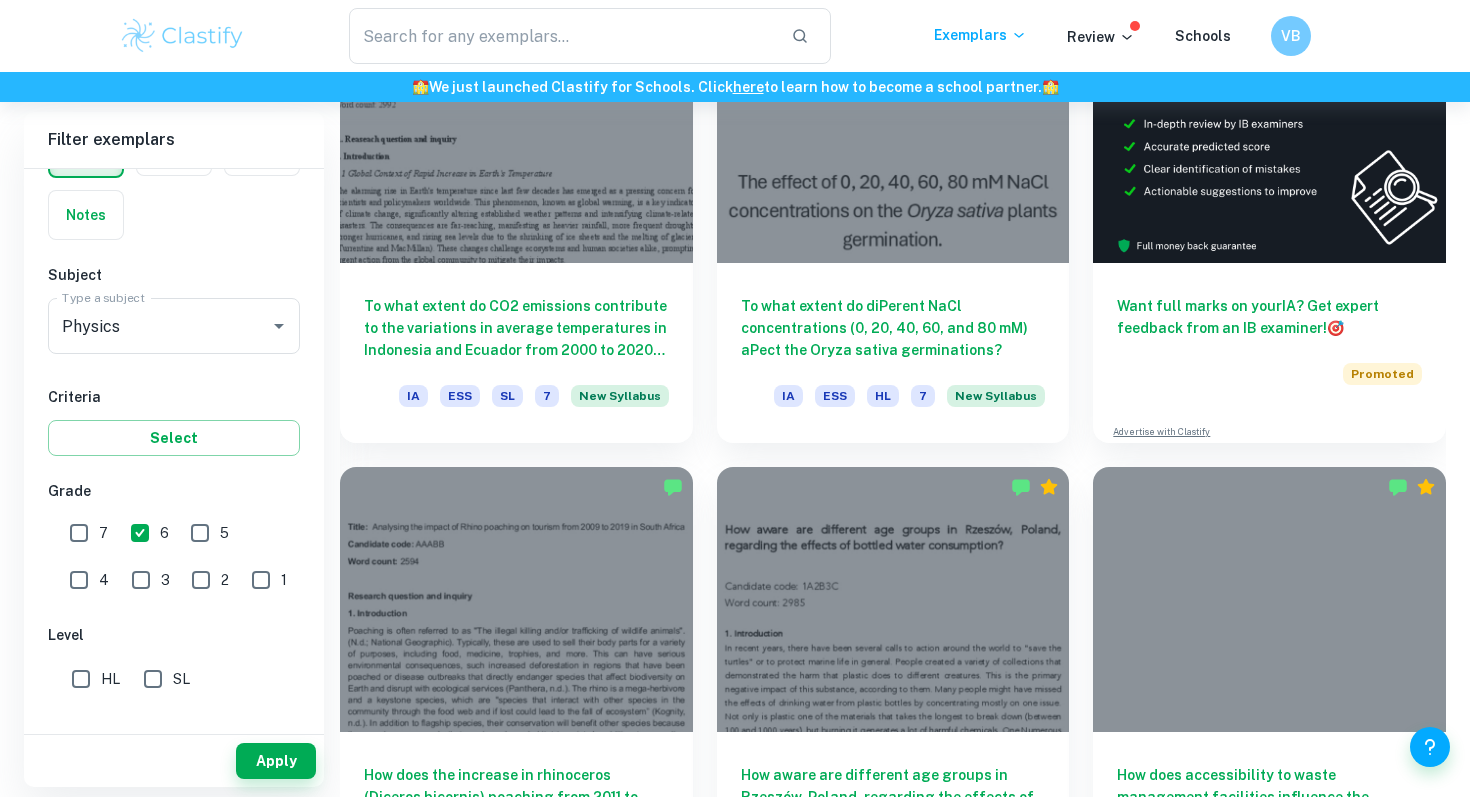 click on "7" at bounding box center (79, 533) 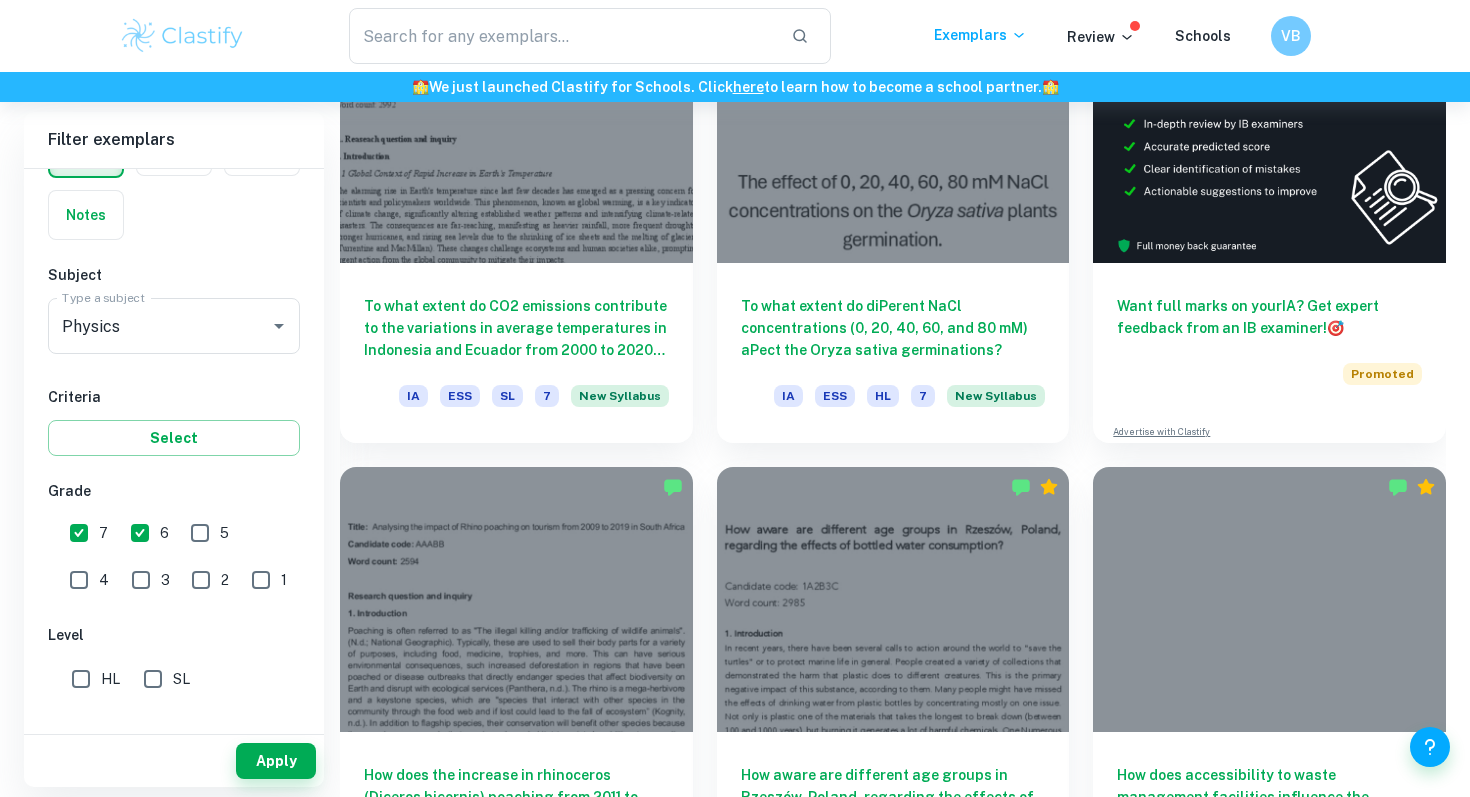 click on "SL" at bounding box center (153, 679) 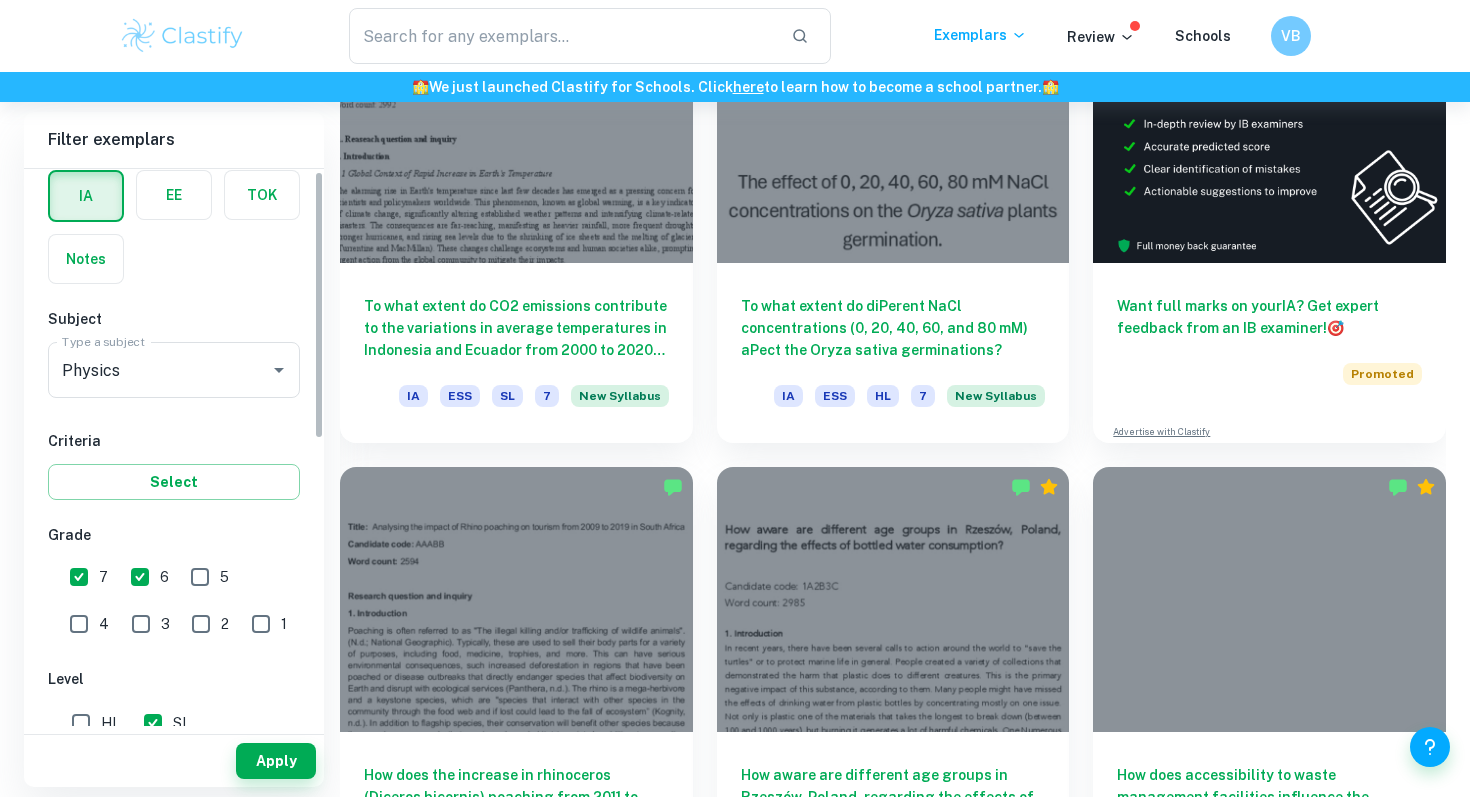 scroll, scrollTop: 0, scrollLeft: 0, axis: both 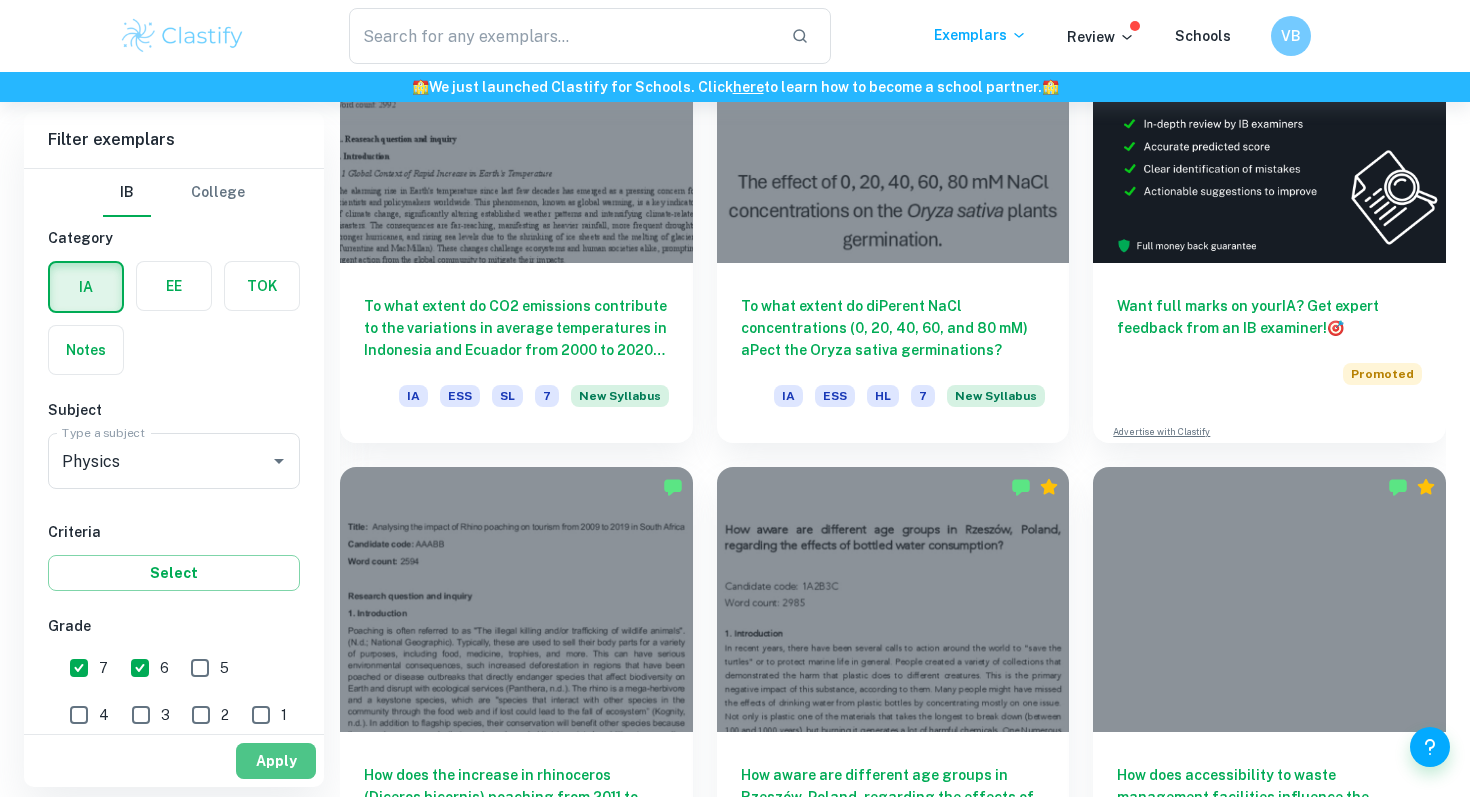 click on "Apply" at bounding box center (276, 761) 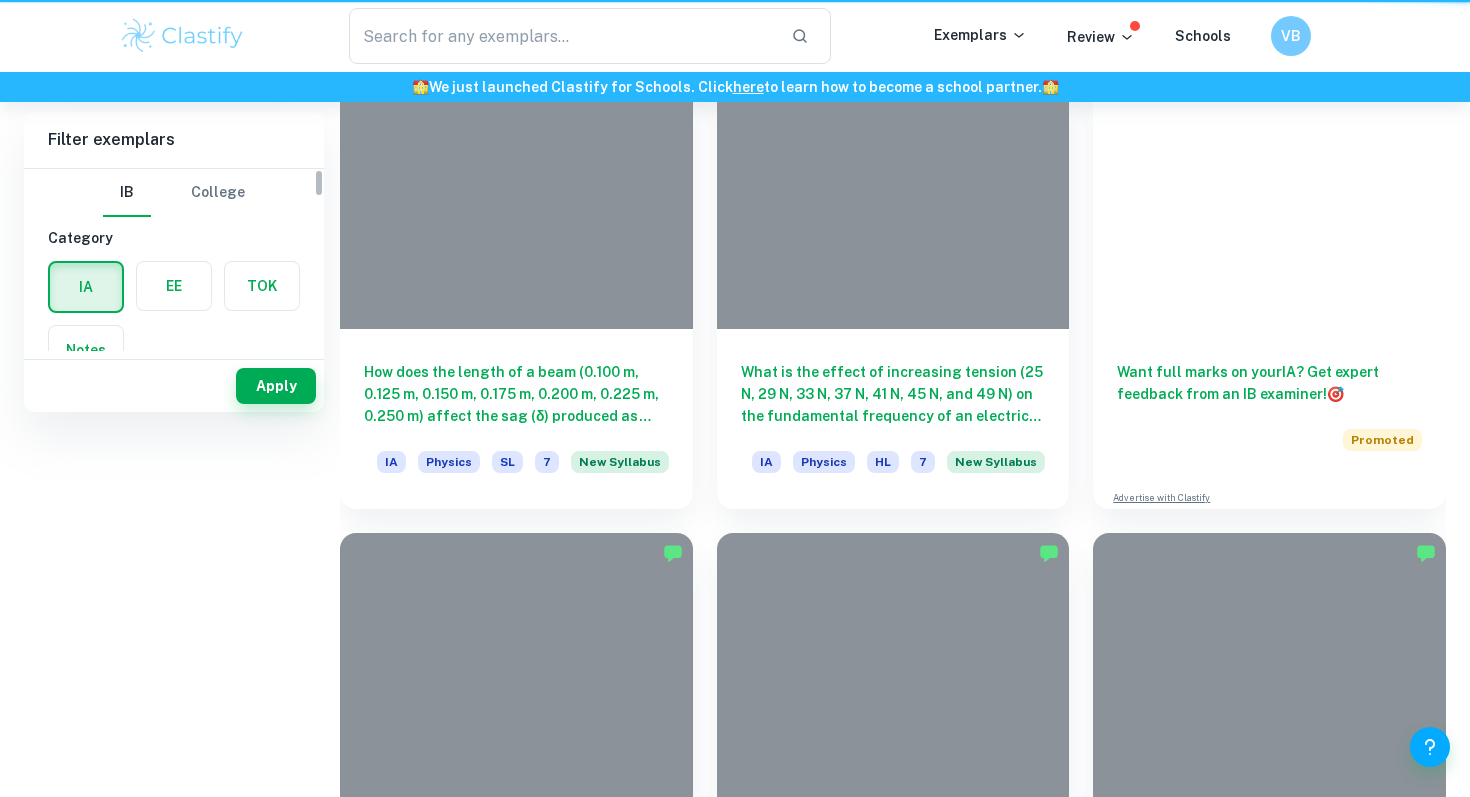 scroll, scrollTop: 0, scrollLeft: 0, axis: both 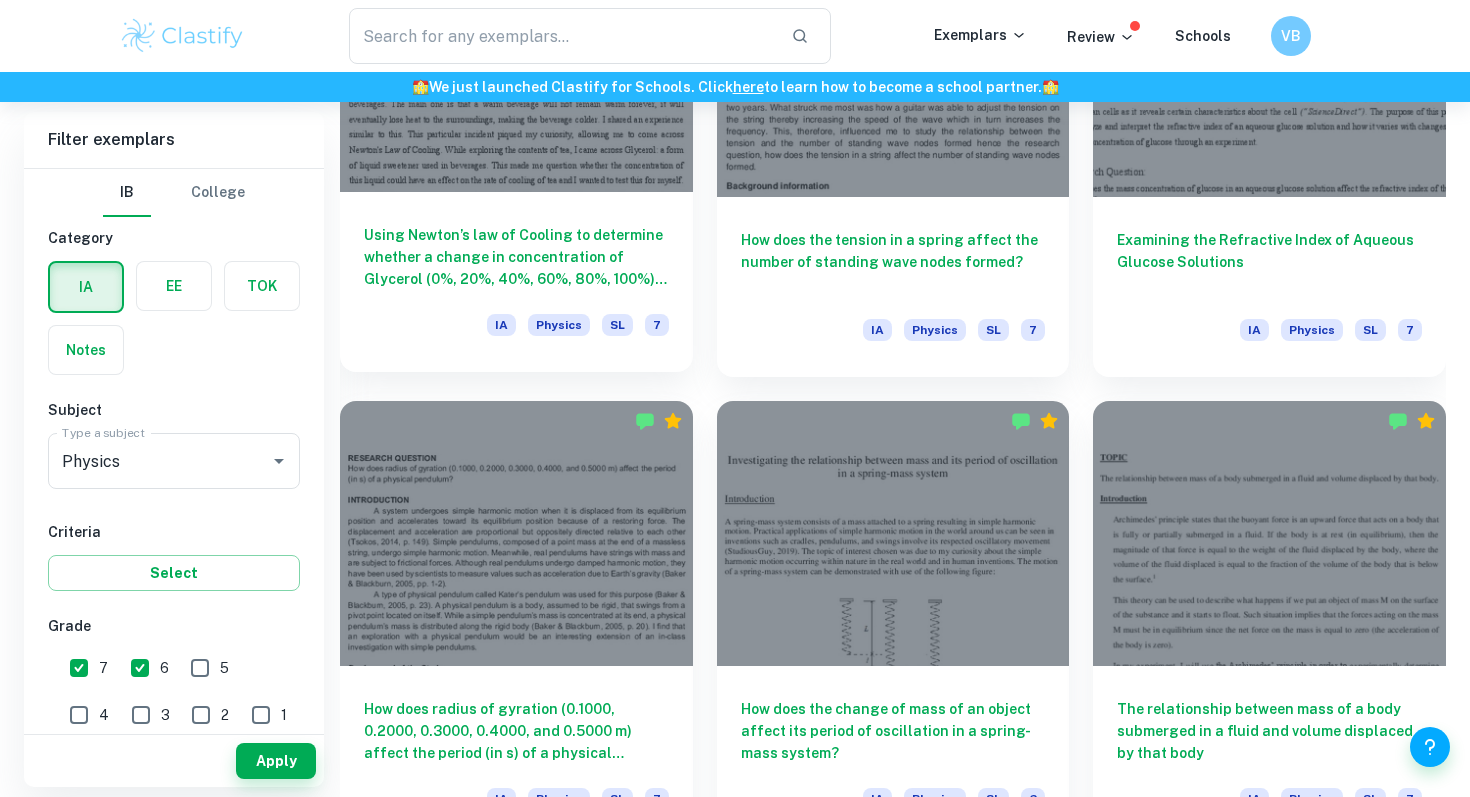 click on "Using Newton’s law of Cooling to determine whether a change in concentration of Glycerol (0%, 20%, 40%, 60%, 80%, 100%) will affect its Cooling Constant and thus the Rate of Cooling" at bounding box center (516, 257) 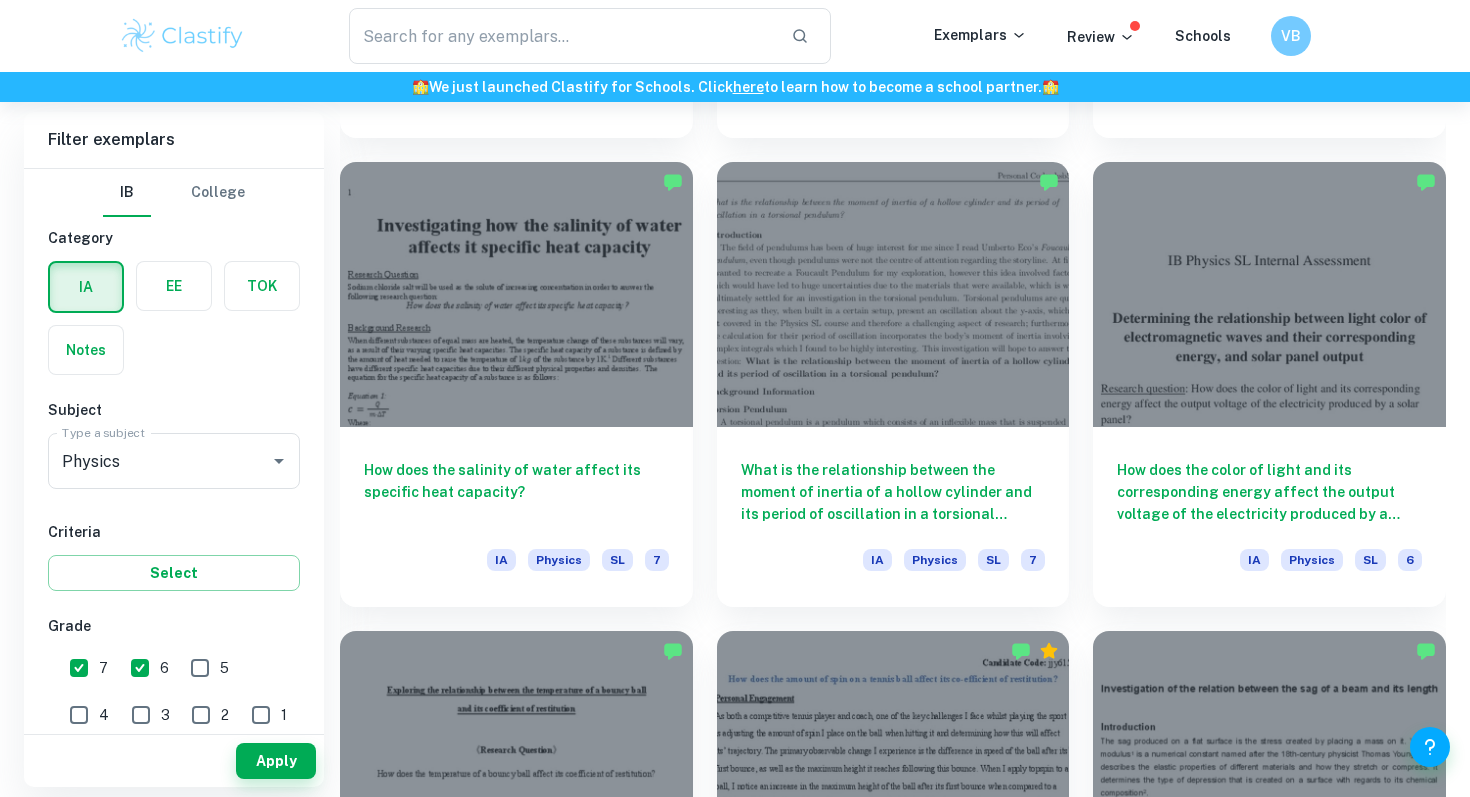 scroll, scrollTop: 4783, scrollLeft: 0, axis: vertical 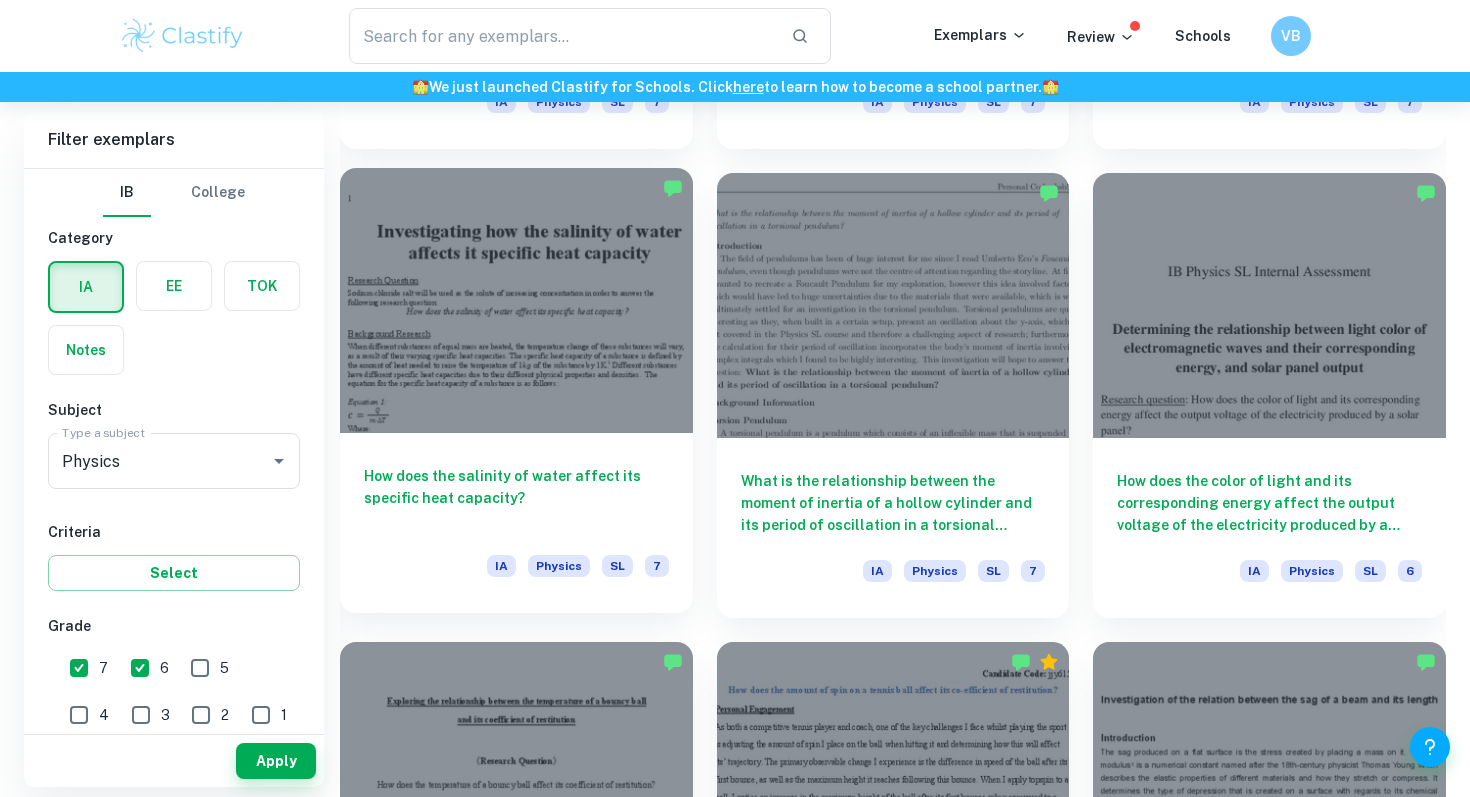 click on "How does the salinity of water affect its specific heat capacity? IA Physics SL 7" at bounding box center [516, 523] 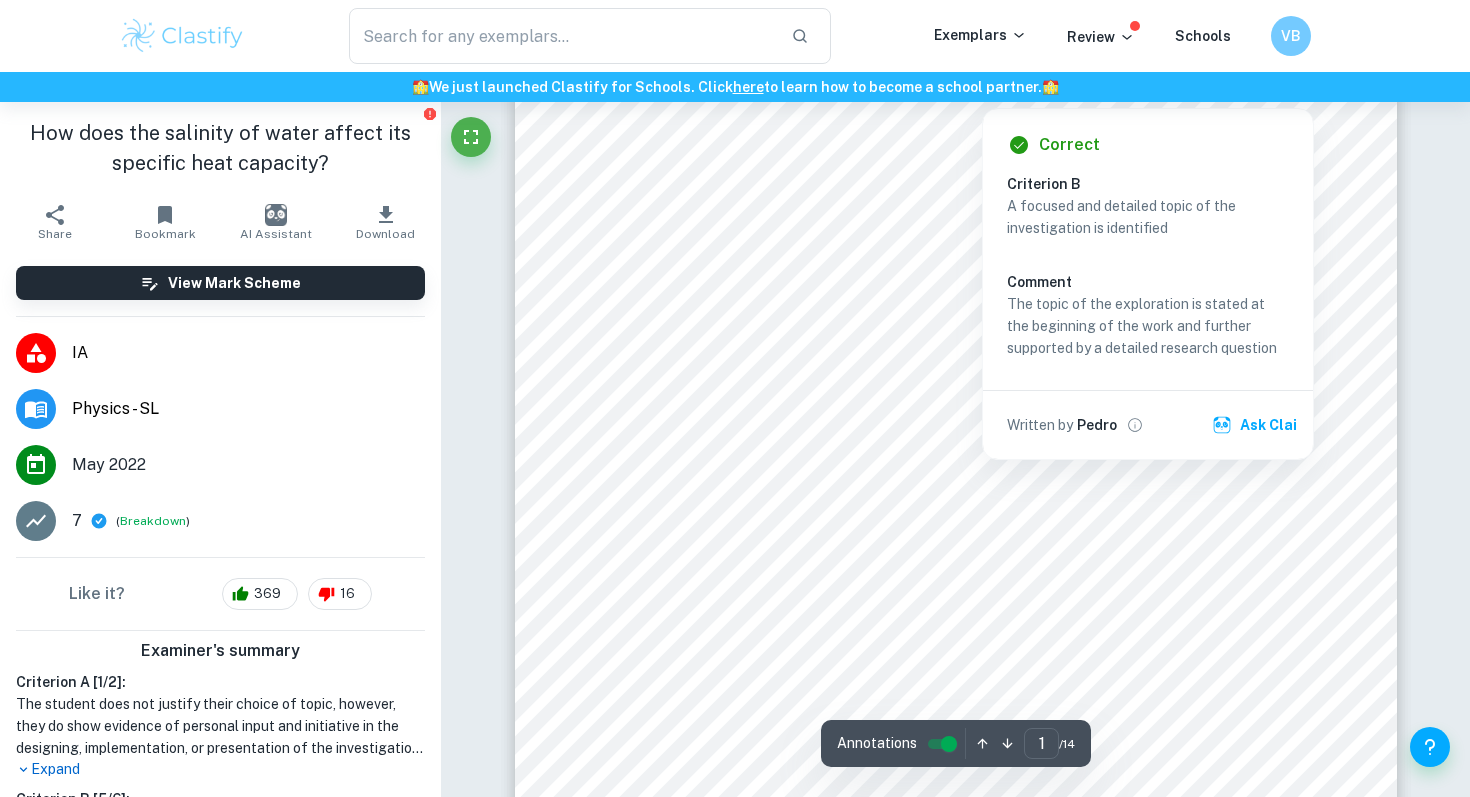 scroll, scrollTop: 213, scrollLeft: 0, axis: vertical 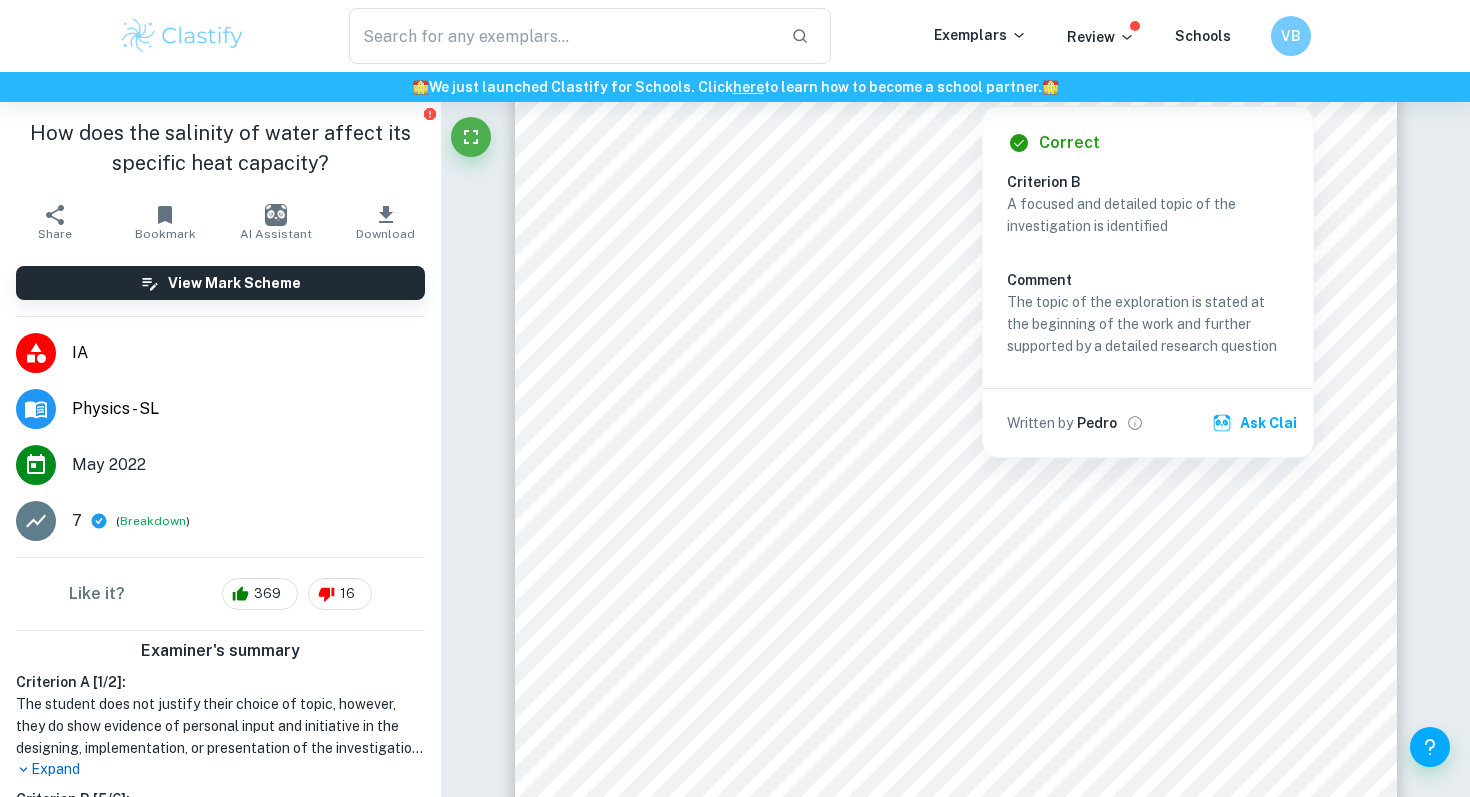 click on "Correct Criterion B A focused and detailed topic of the investigation is identified Comment The topic of the exploration is stated at the beginning of the work and further supported by a detailed research question Written by Pedro Ask Clai" at bounding box center [1148, 282] 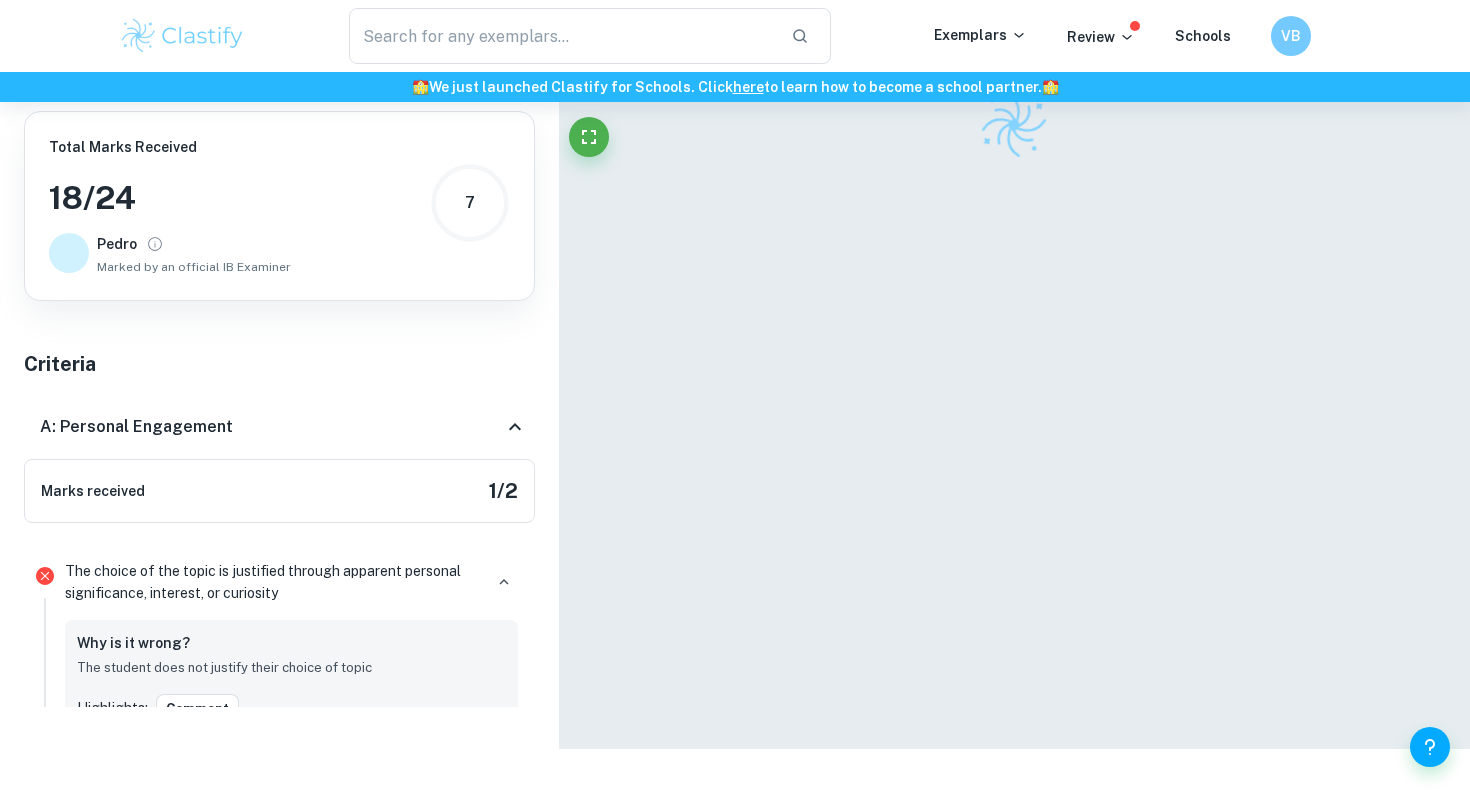 scroll, scrollTop: 102, scrollLeft: 0, axis: vertical 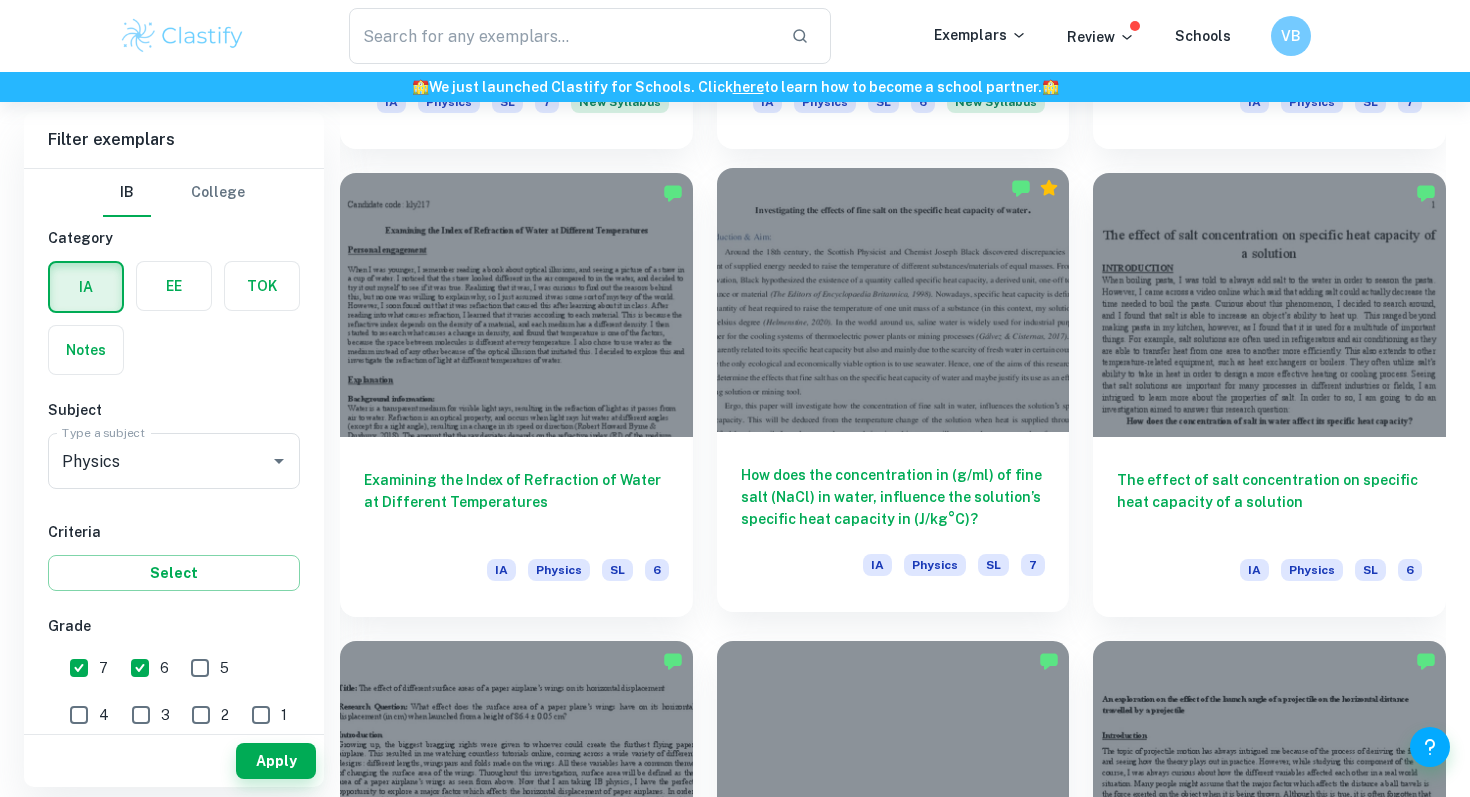 click at bounding box center (893, 300) 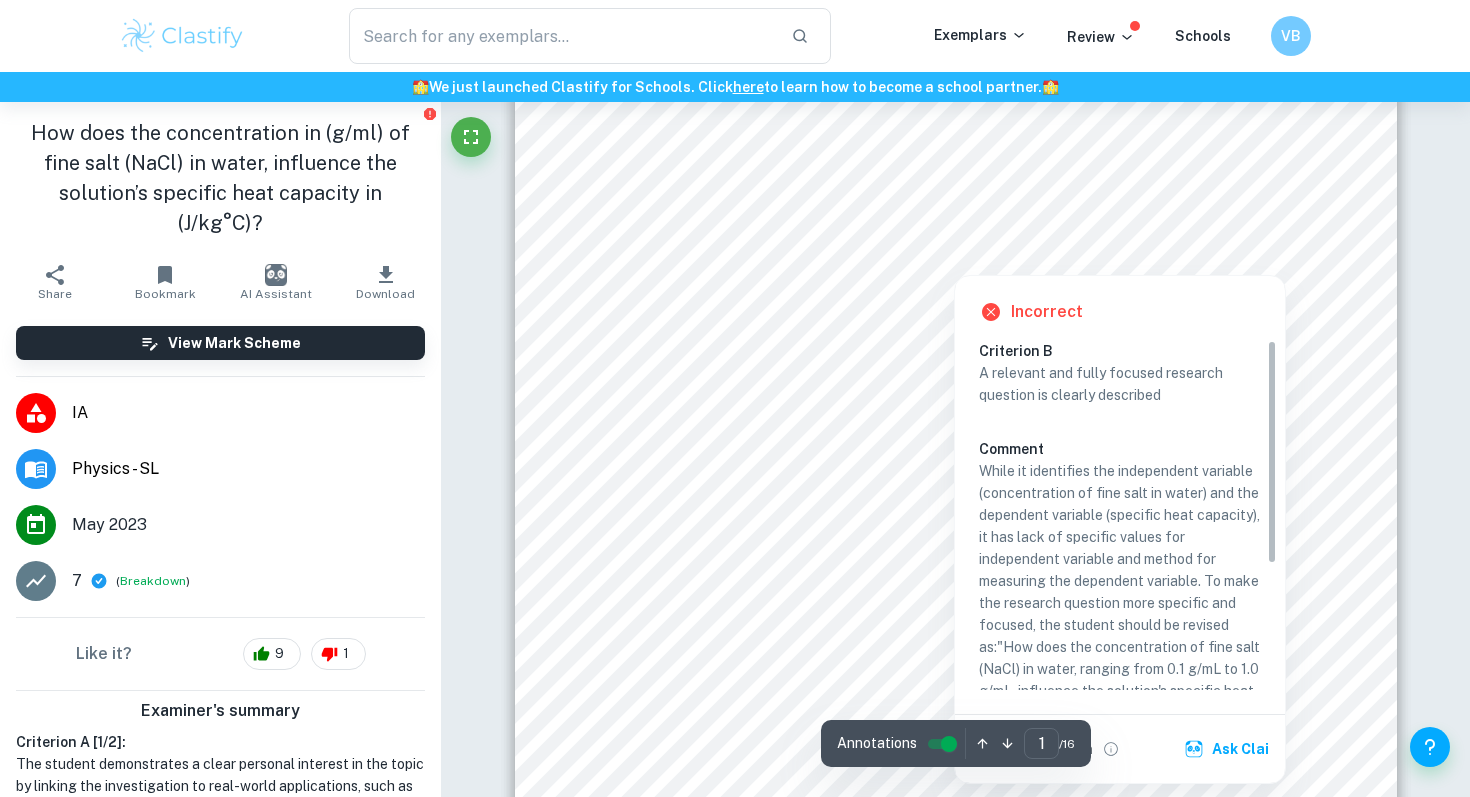 scroll, scrollTop: 512, scrollLeft: 0, axis: vertical 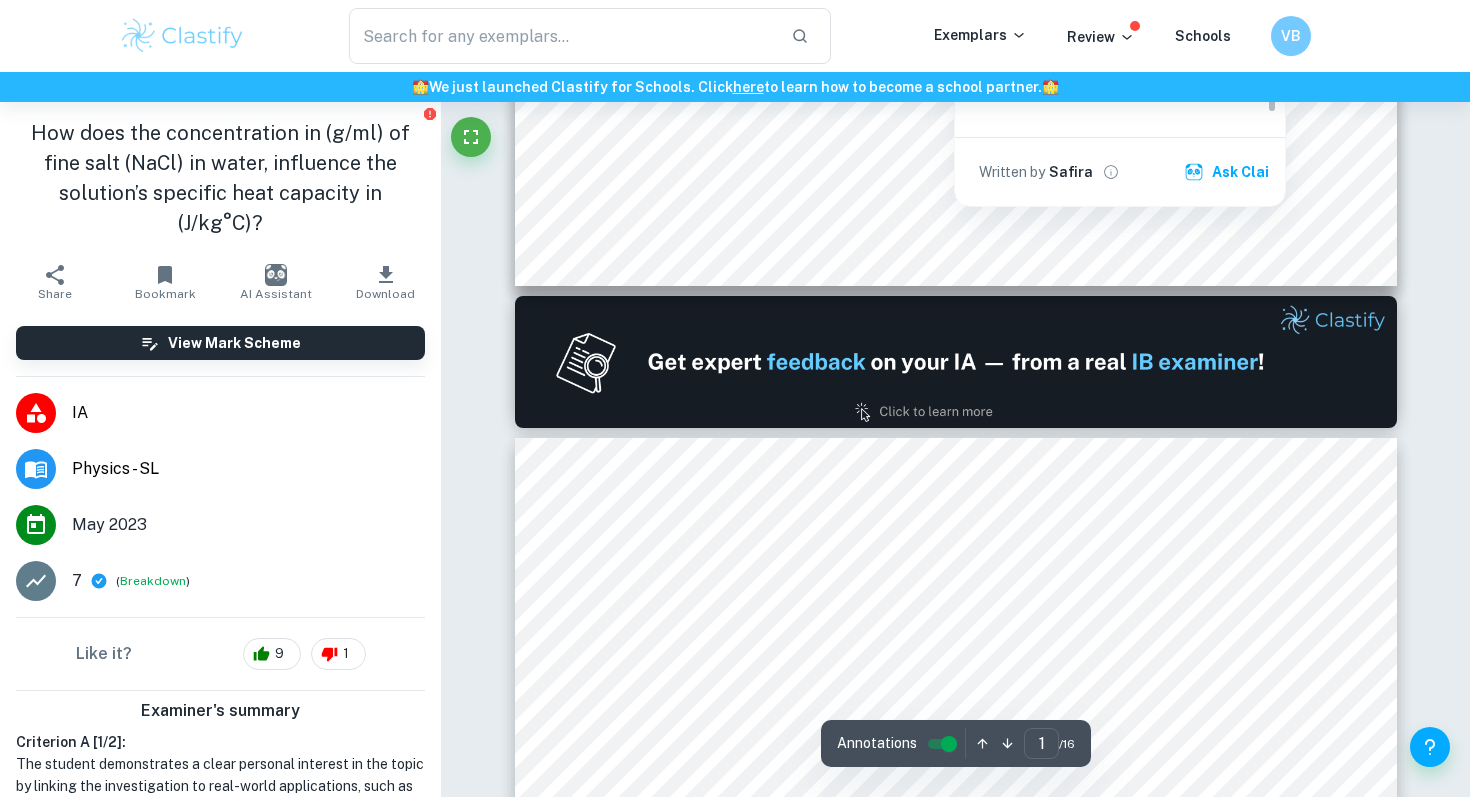 click at bounding box center [956, 362] 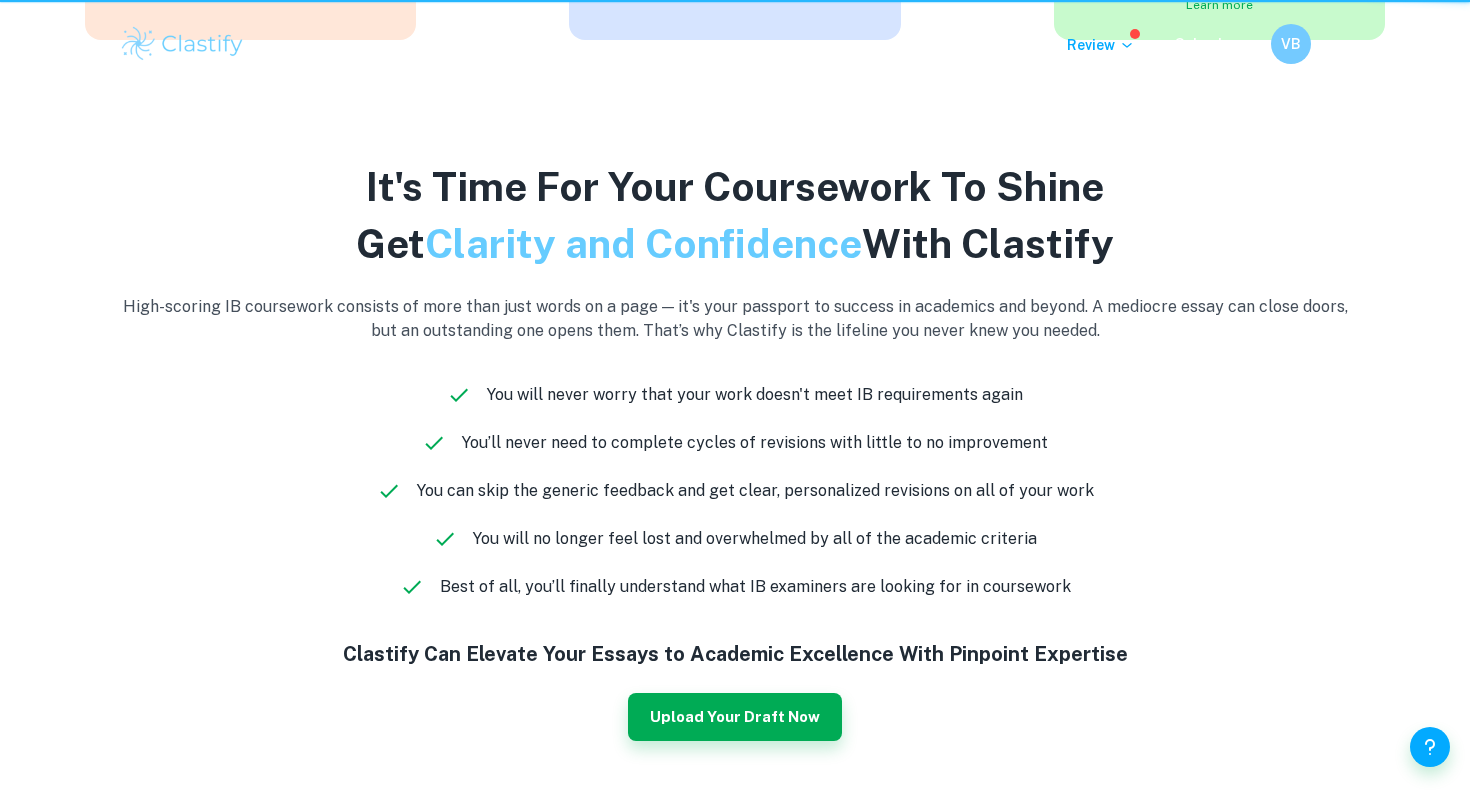 scroll, scrollTop: 0, scrollLeft: 0, axis: both 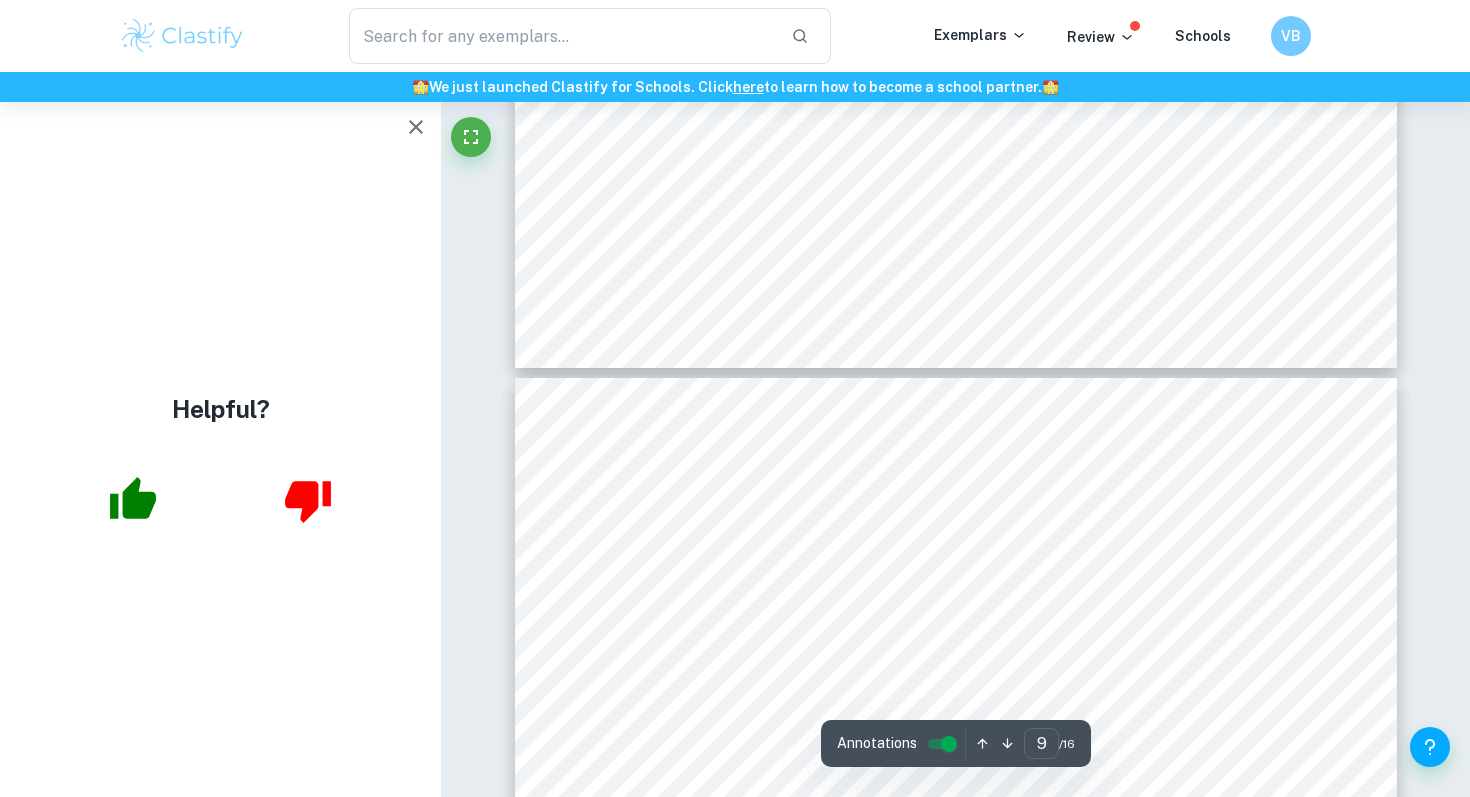 type on "8" 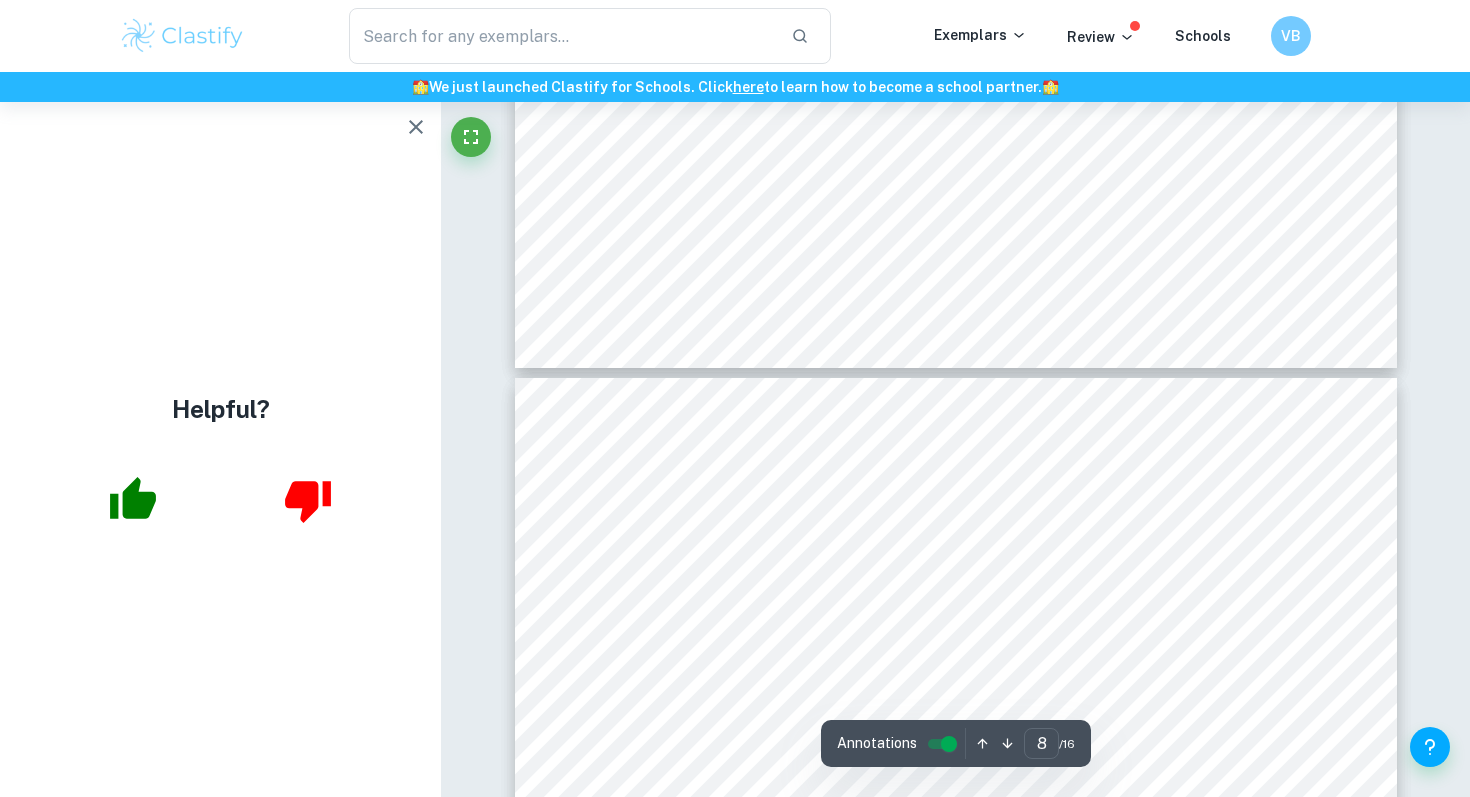 scroll, scrollTop: 9906, scrollLeft: 0, axis: vertical 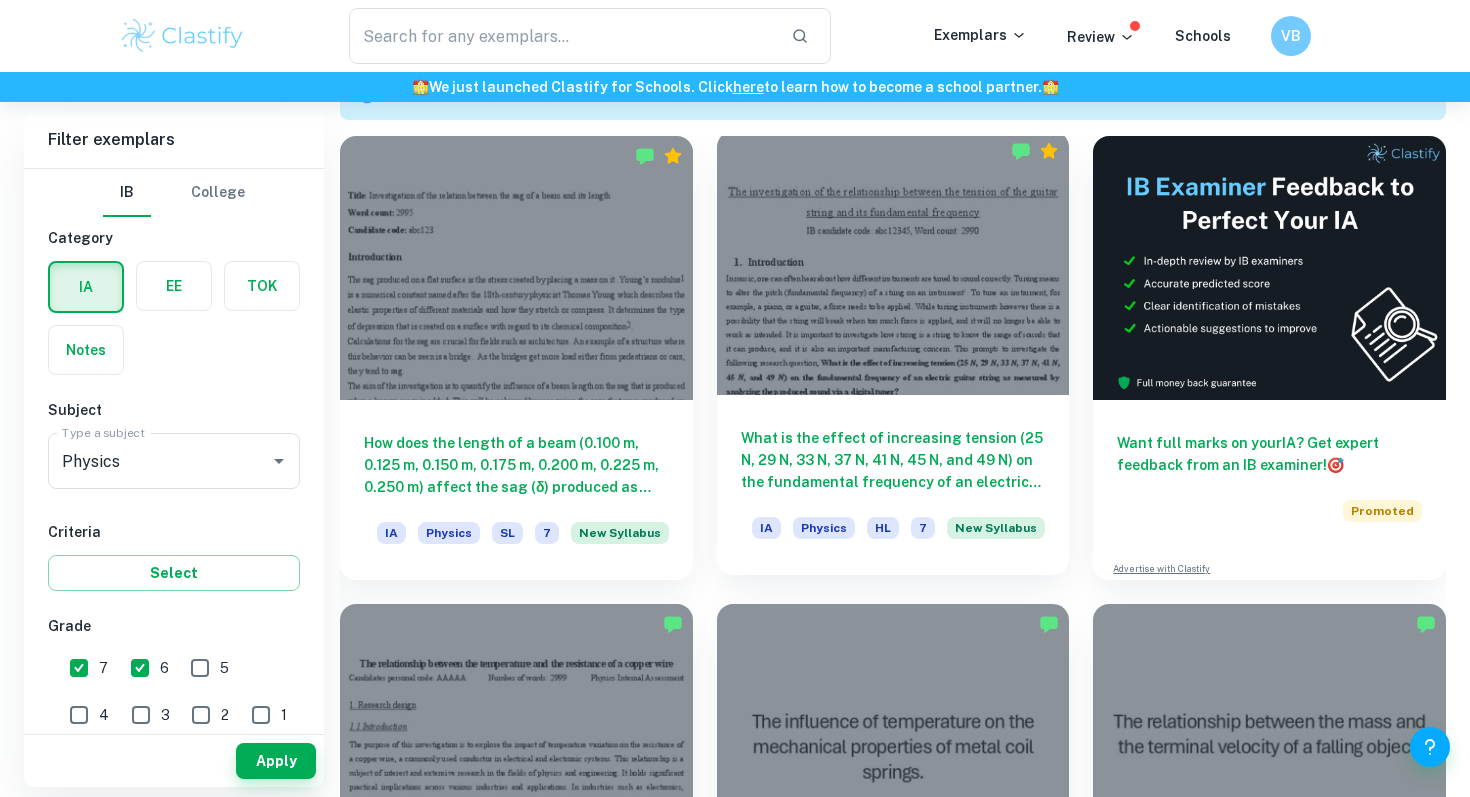 click at bounding box center (893, 263) 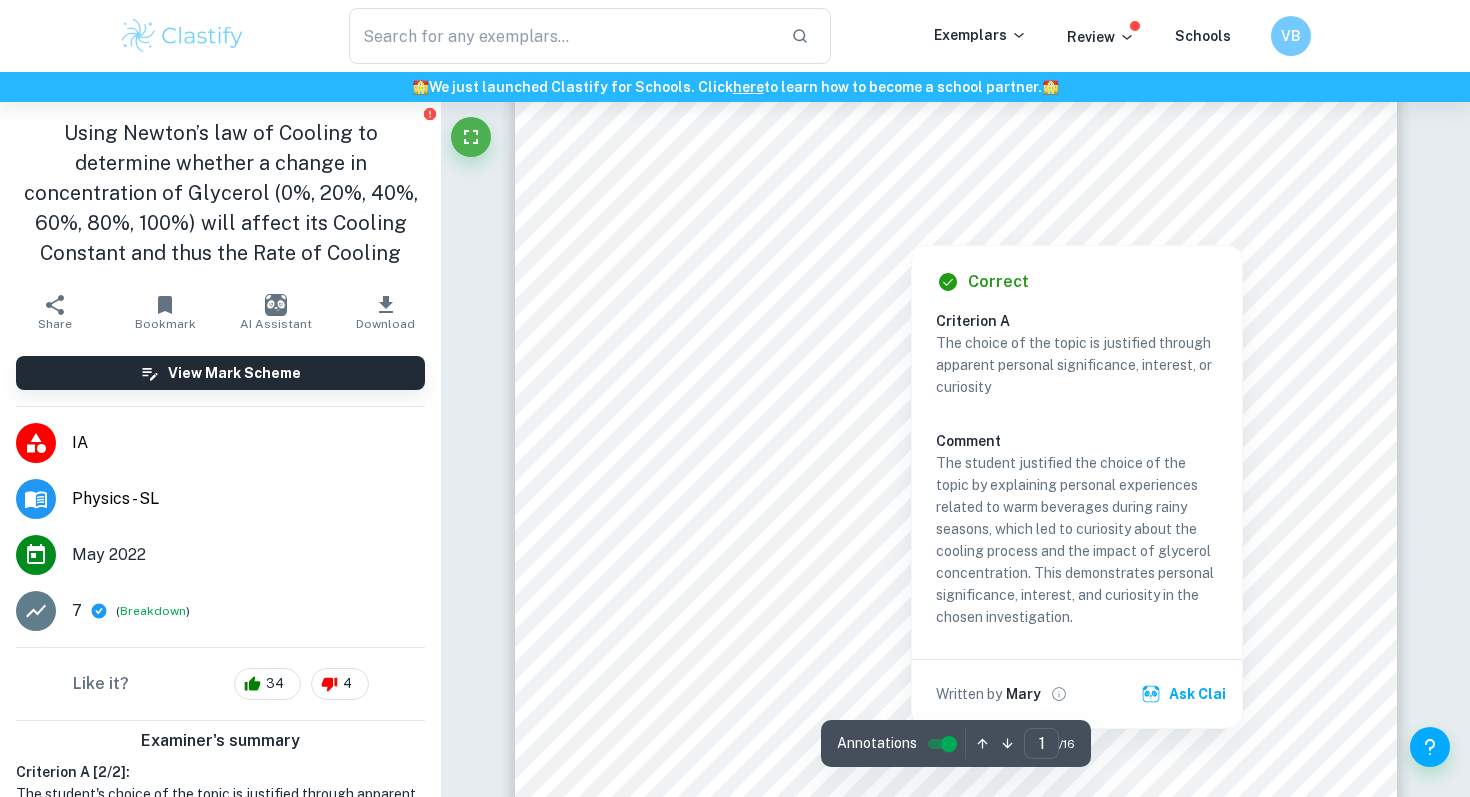 scroll, scrollTop: 159, scrollLeft: 0, axis: vertical 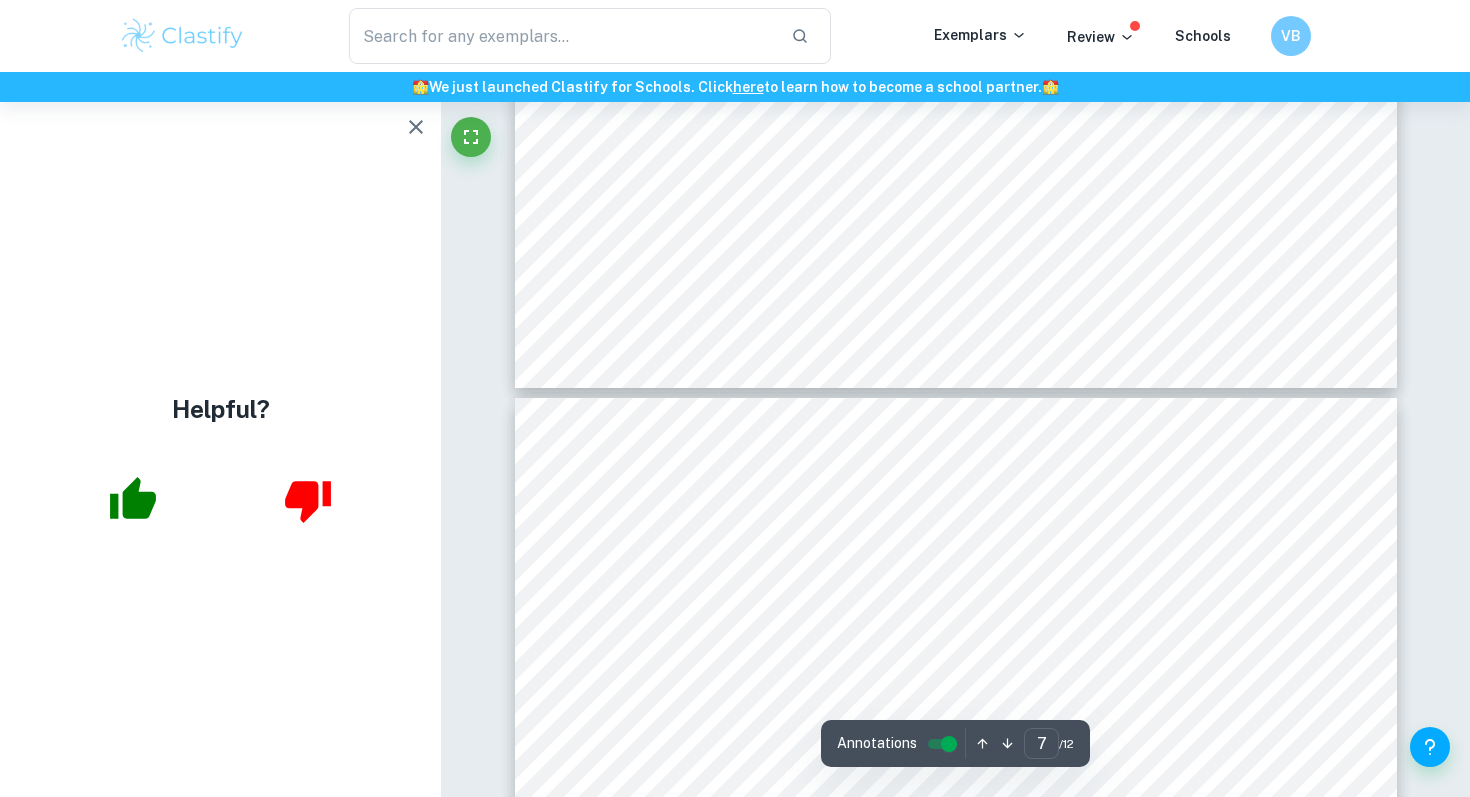 type on "8" 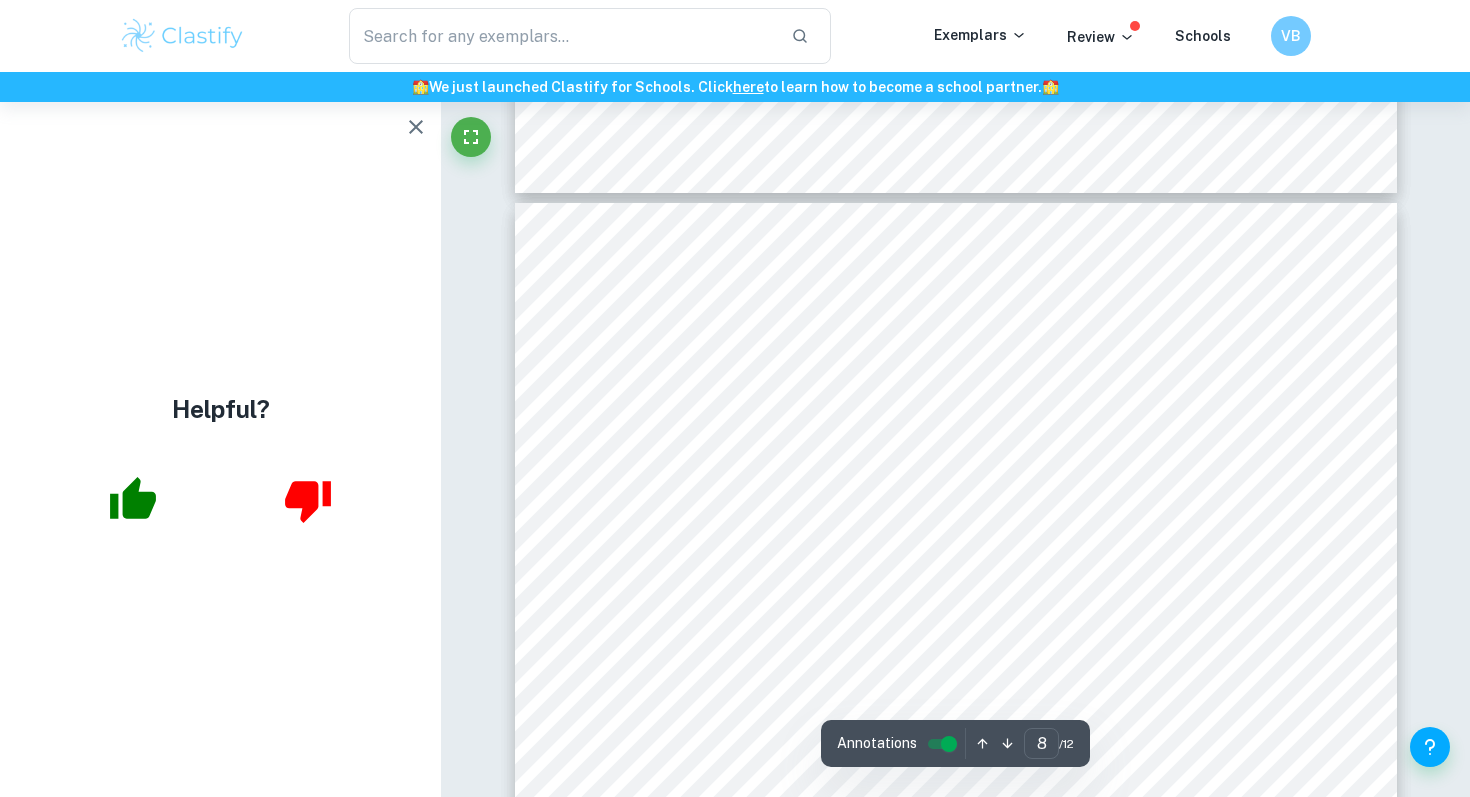 scroll, scrollTop: 8876, scrollLeft: 0, axis: vertical 